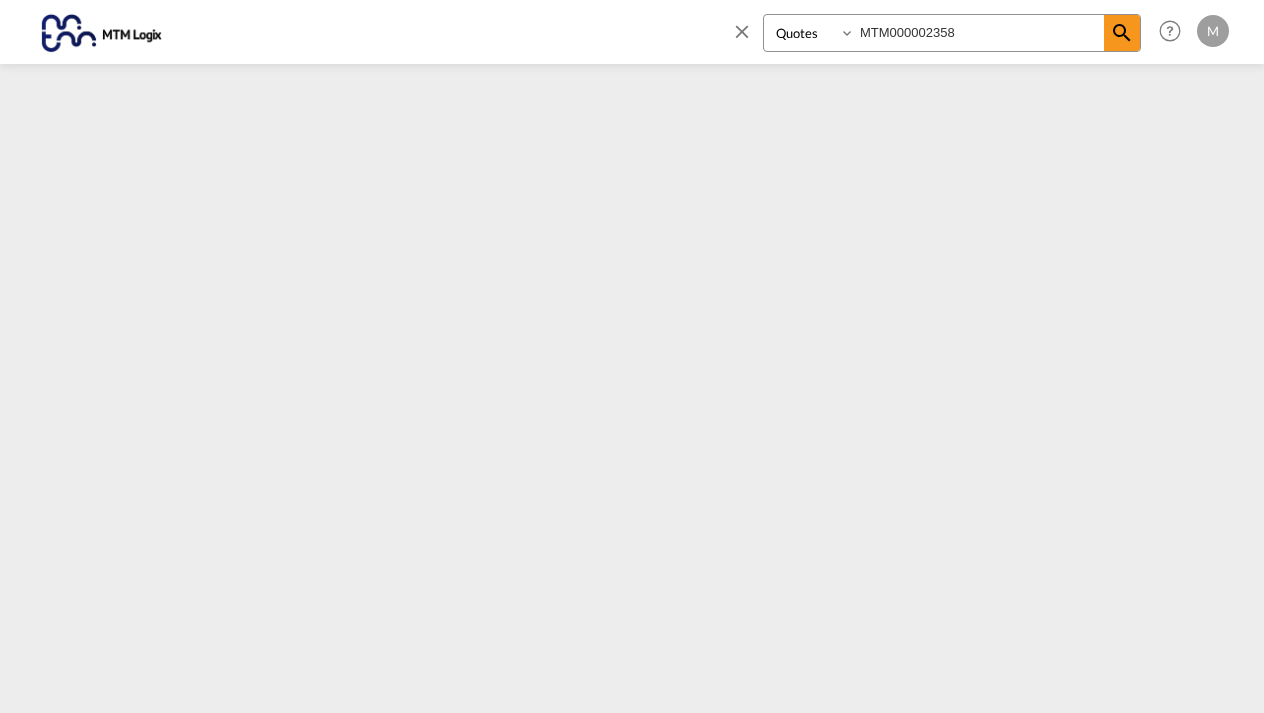 select on "Quotes" 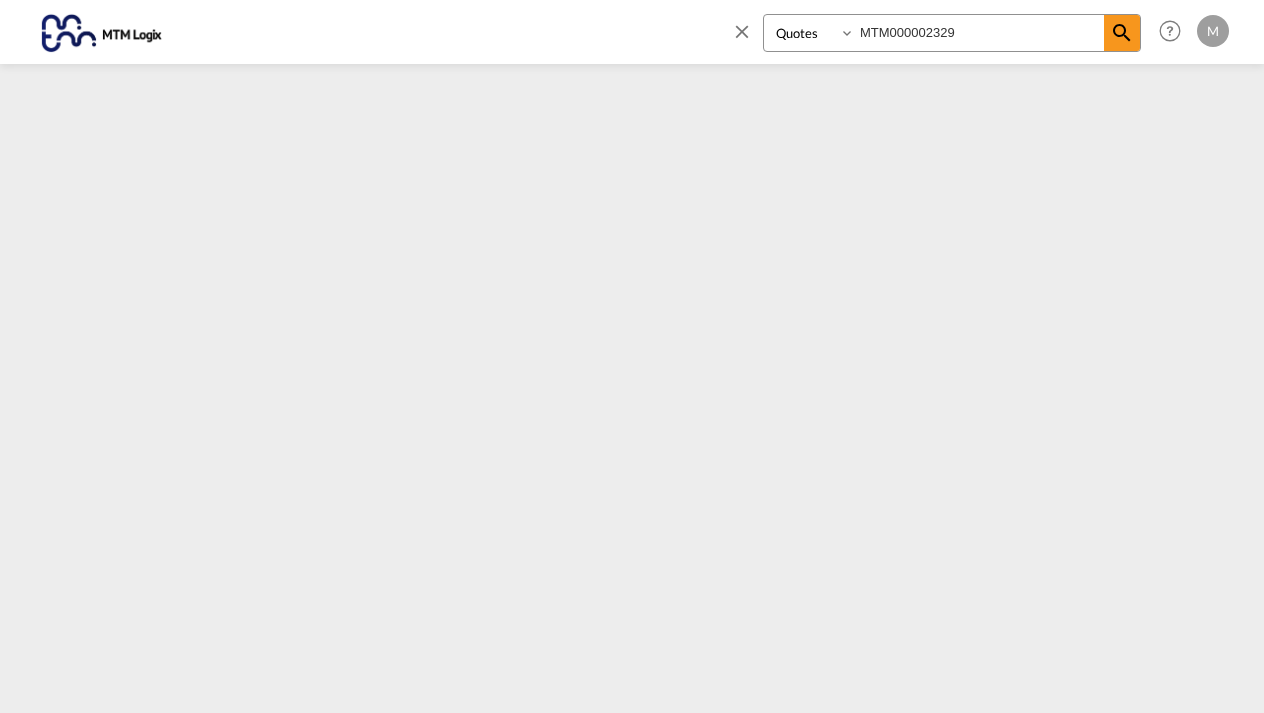 type on "MTM000002329" 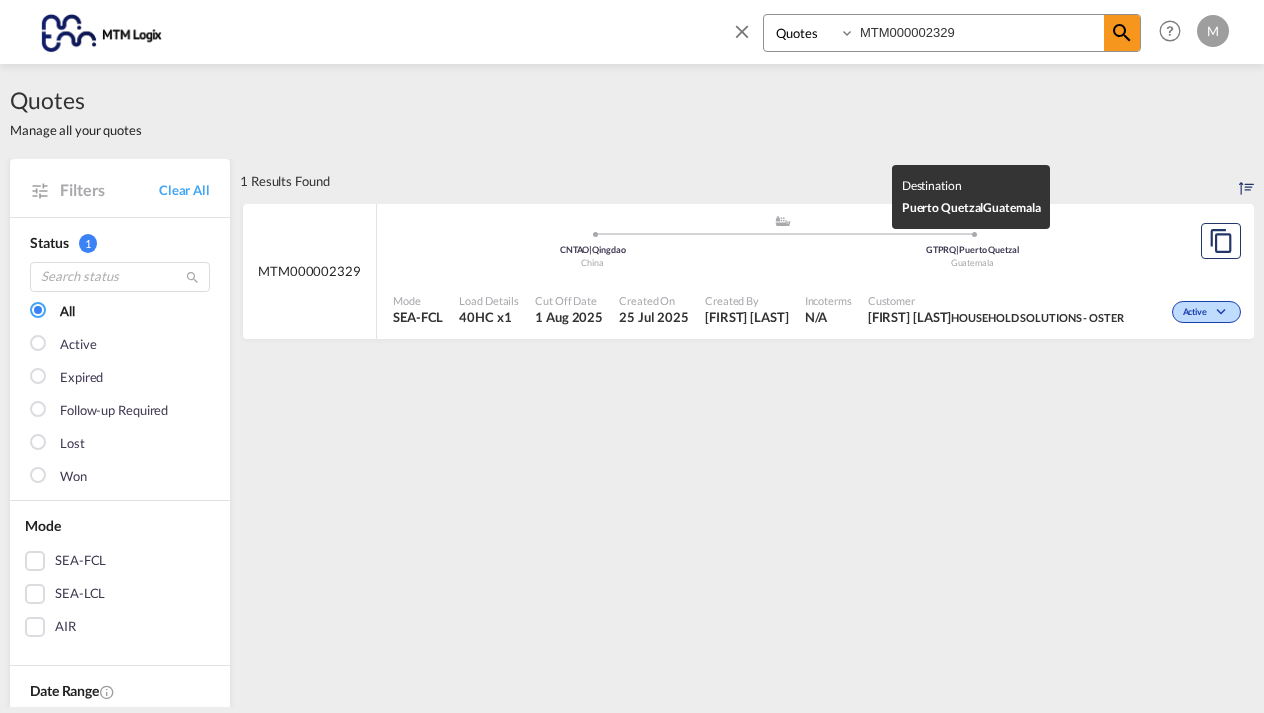 click on "Guatemala" at bounding box center (973, 263) 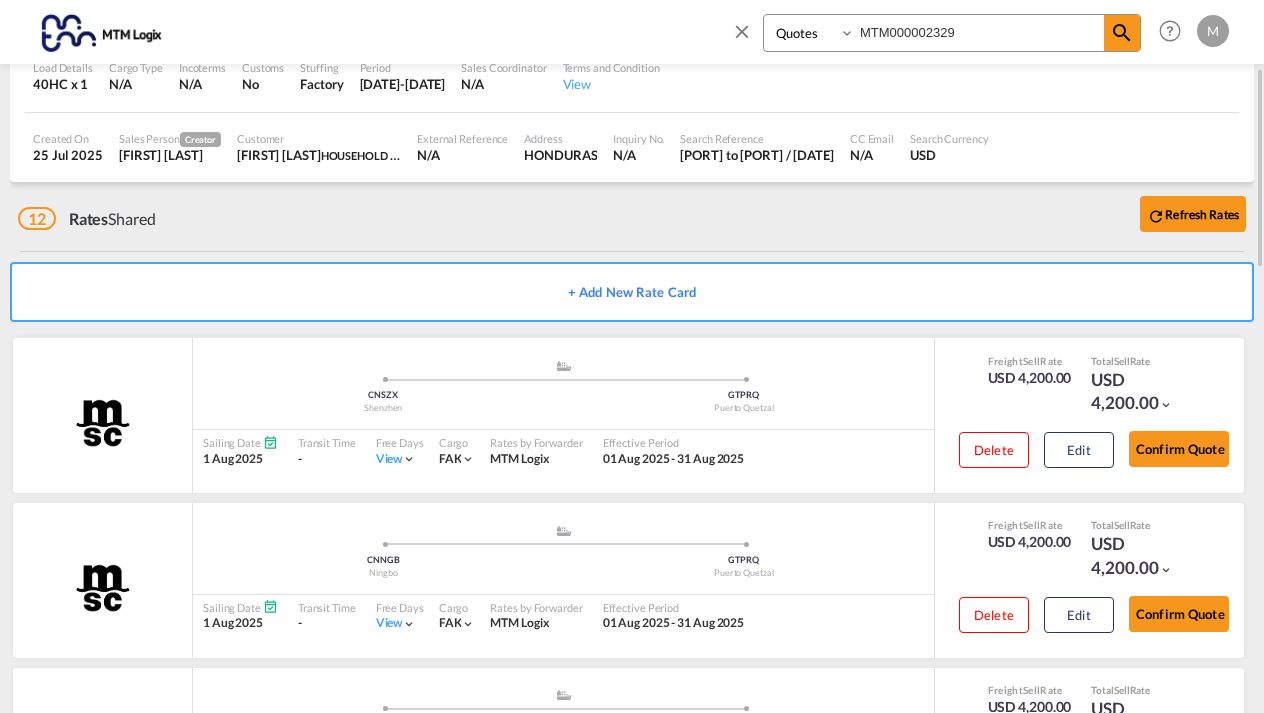 scroll, scrollTop: 242, scrollLeft: 0, axis: vertical 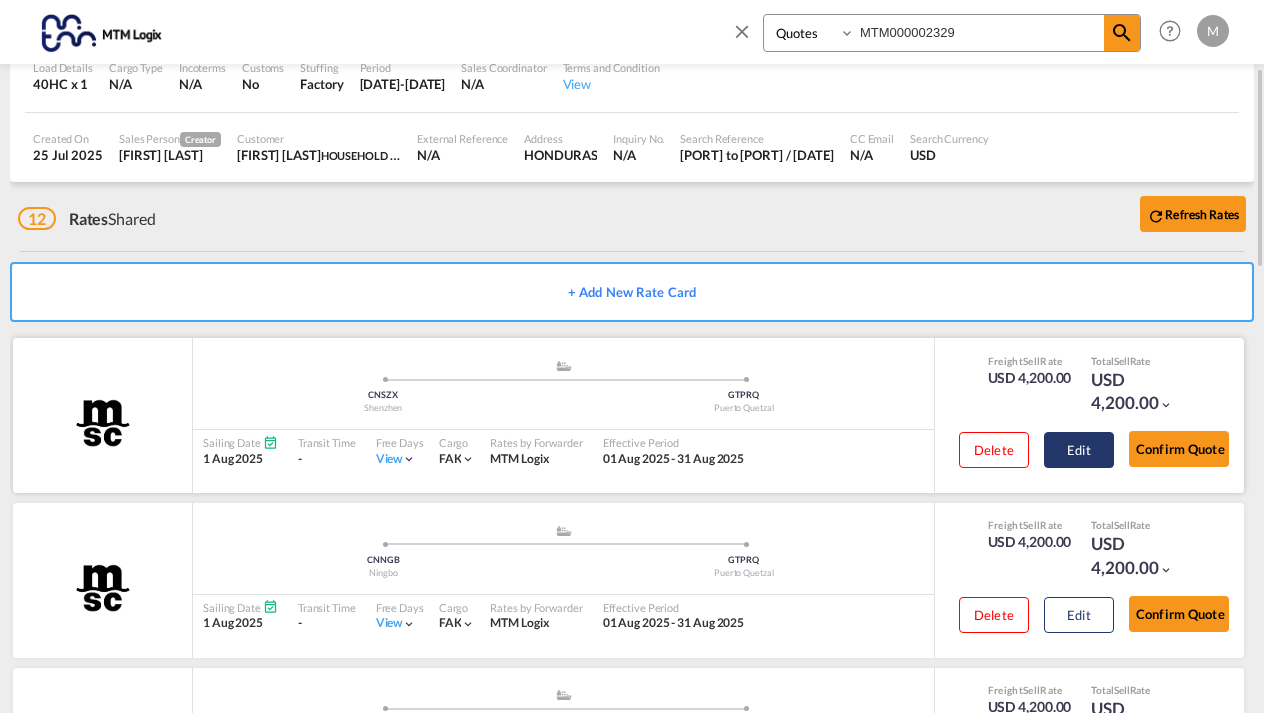 click on "Edit" at bounding box center [1079, 450] 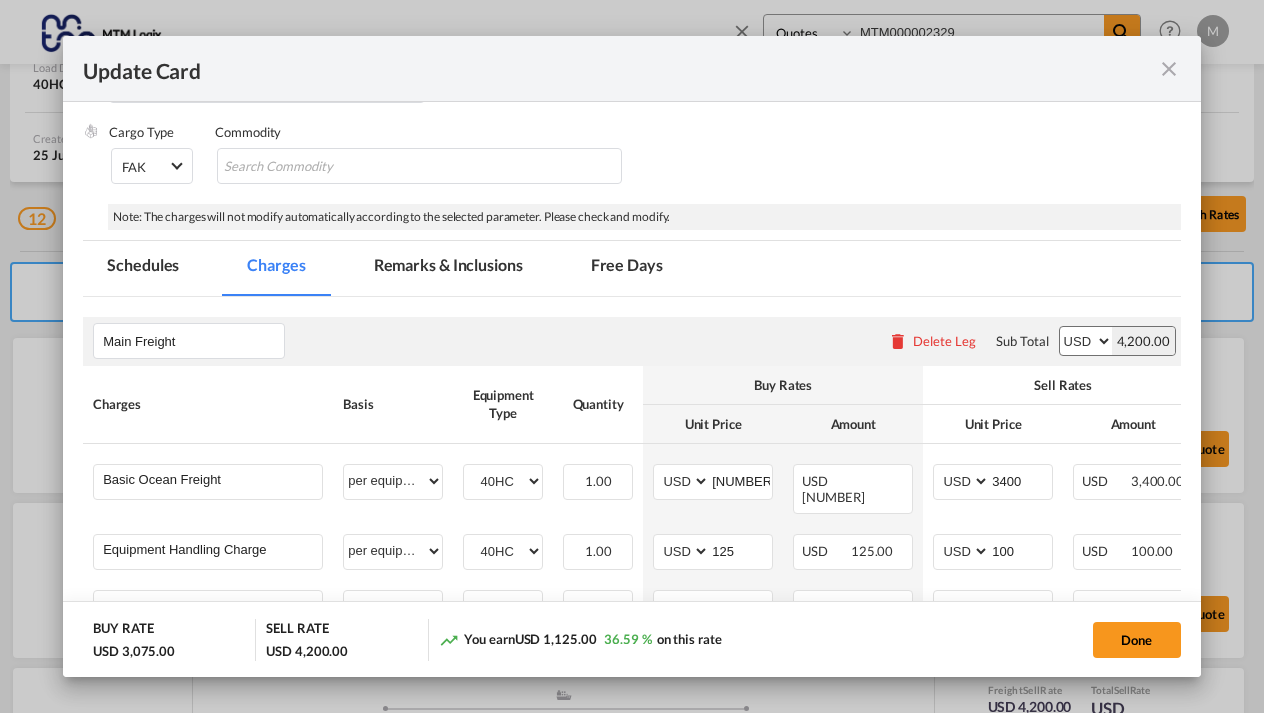 scroll, scrollTop: 364, scrollLeft: 0, axis: vertical 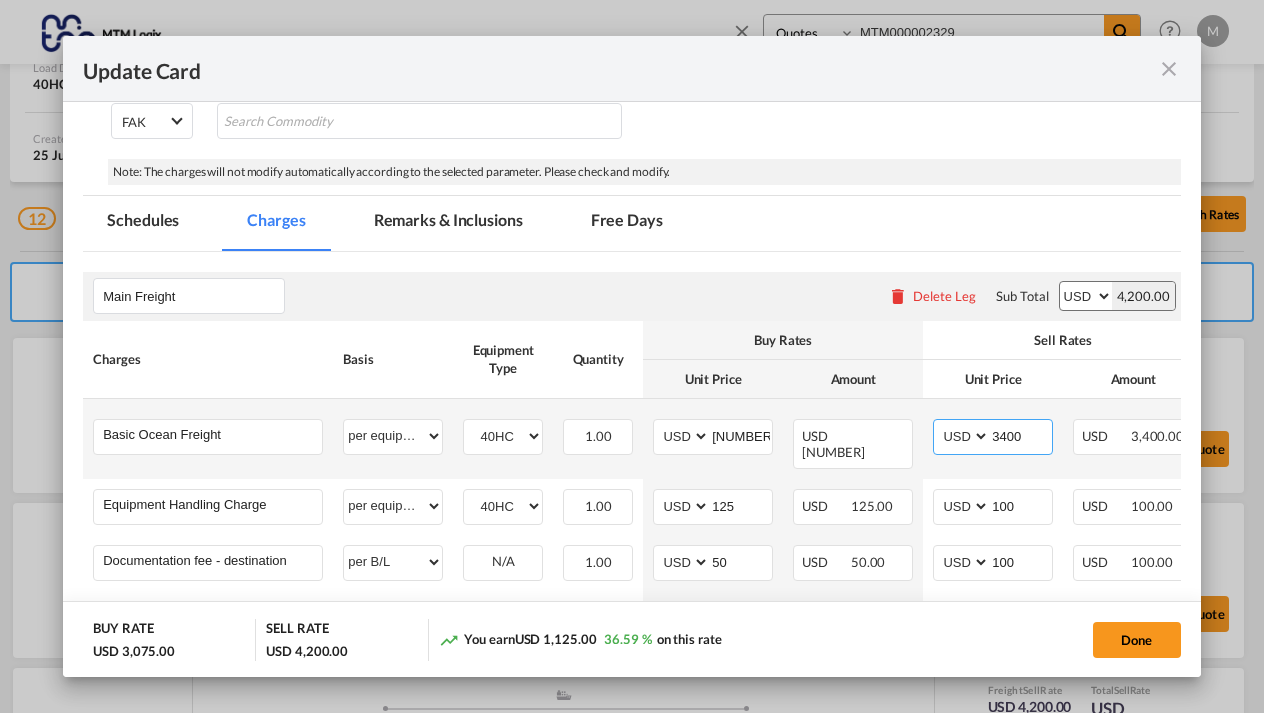 click on "3400" at bounding box center (1021, 435) 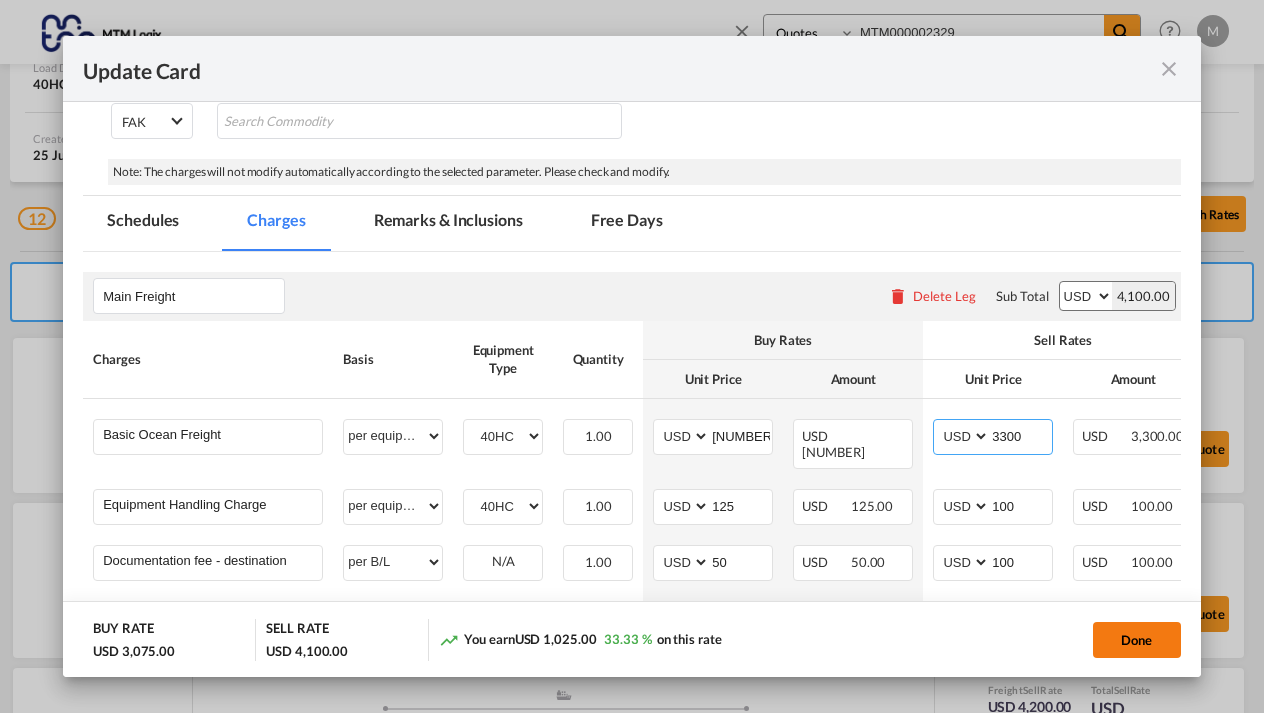 type on "3300" 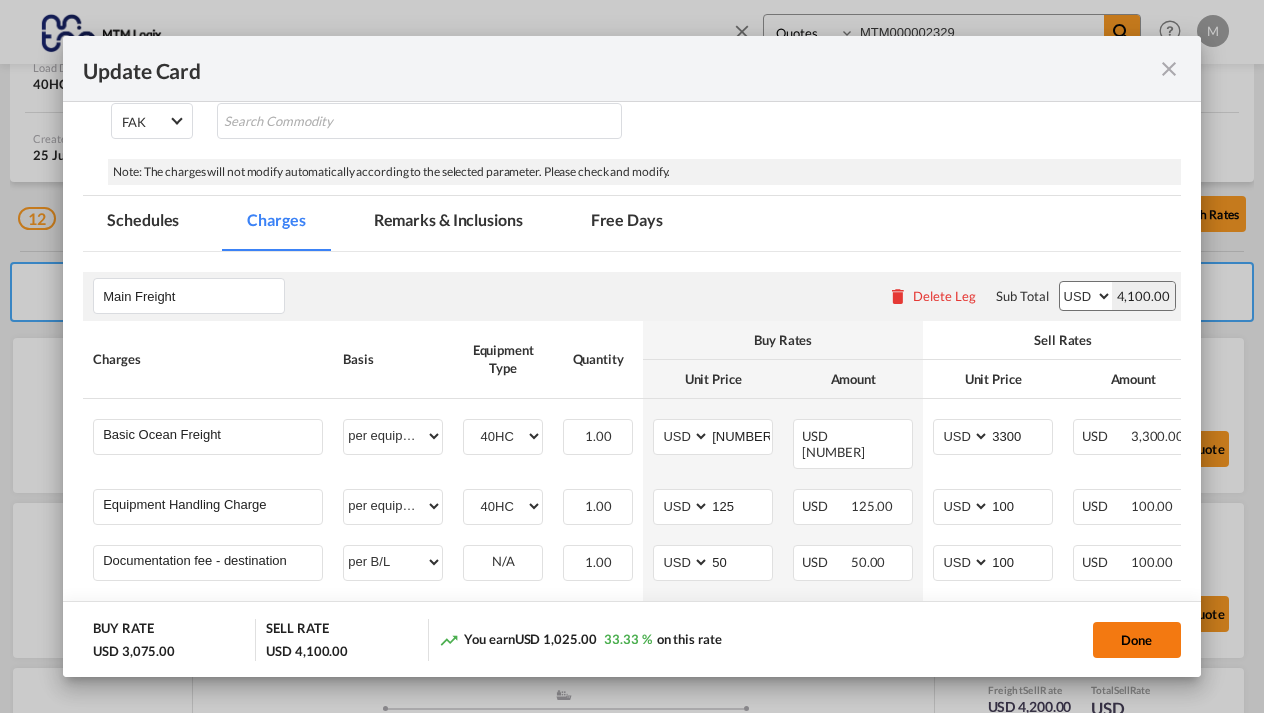 click on "Done" 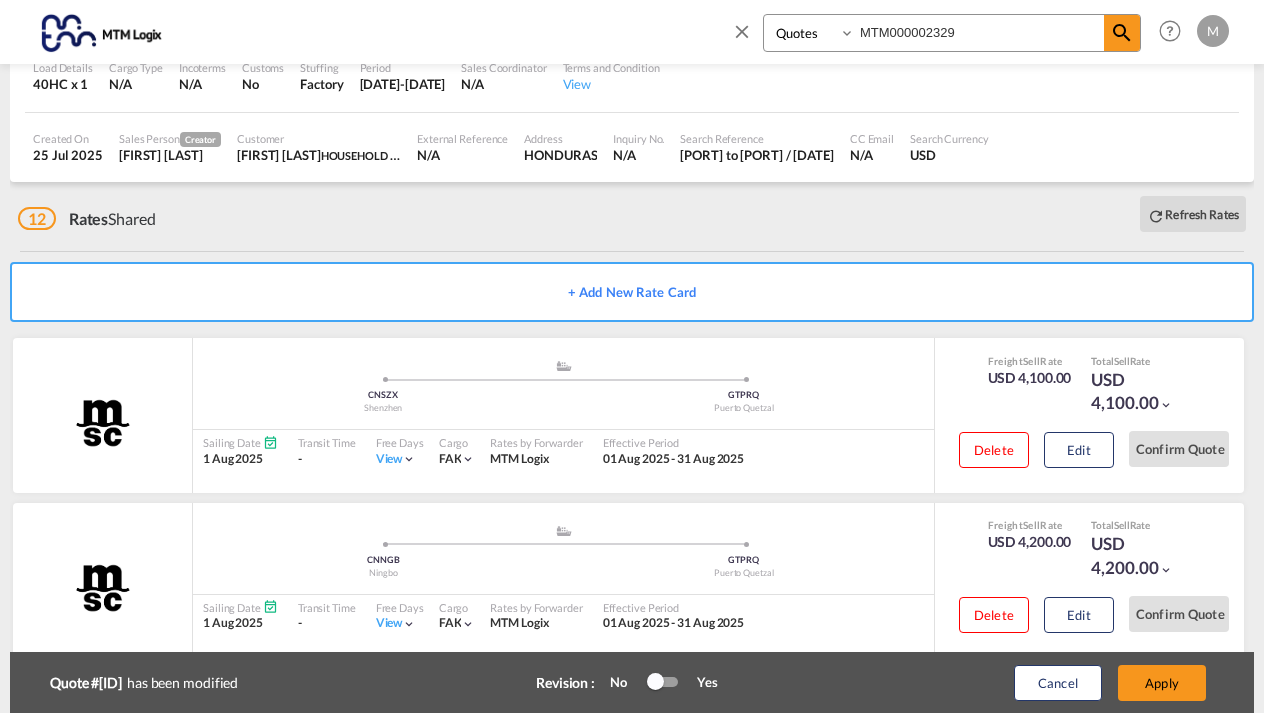 type on "31 Jul 2025" 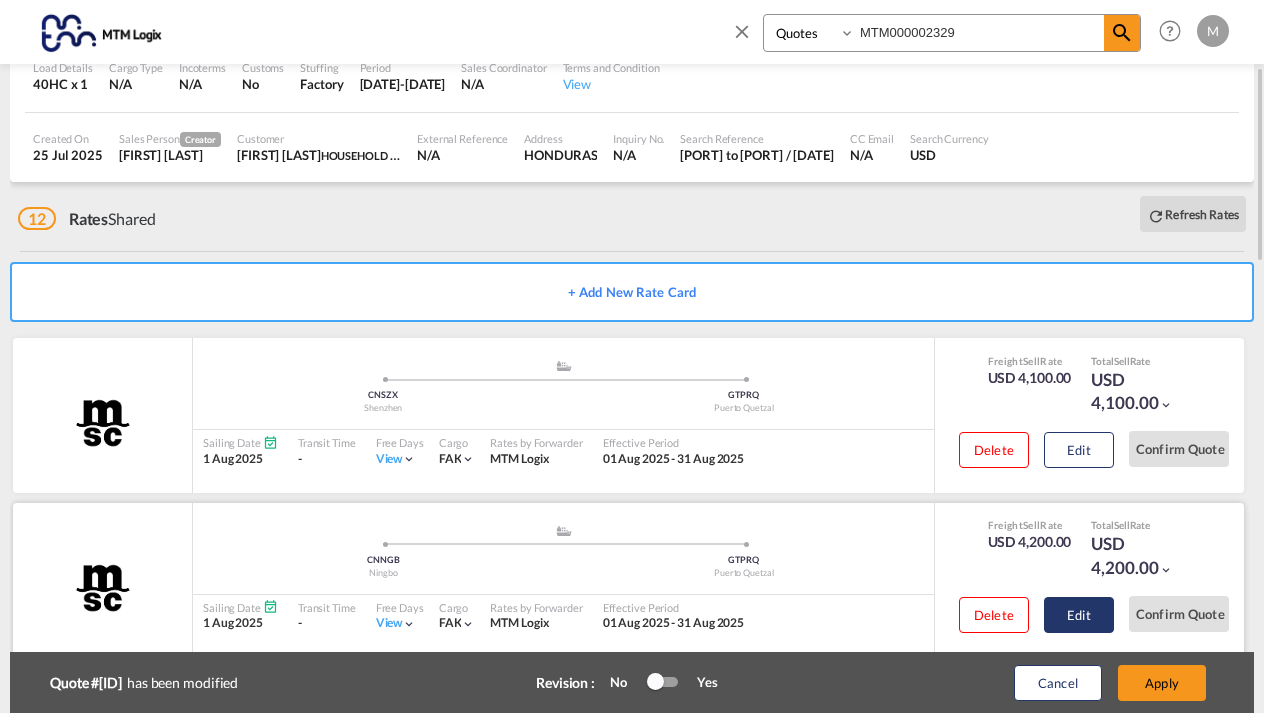 click on "Edit" at bounding box center [1079, 450] 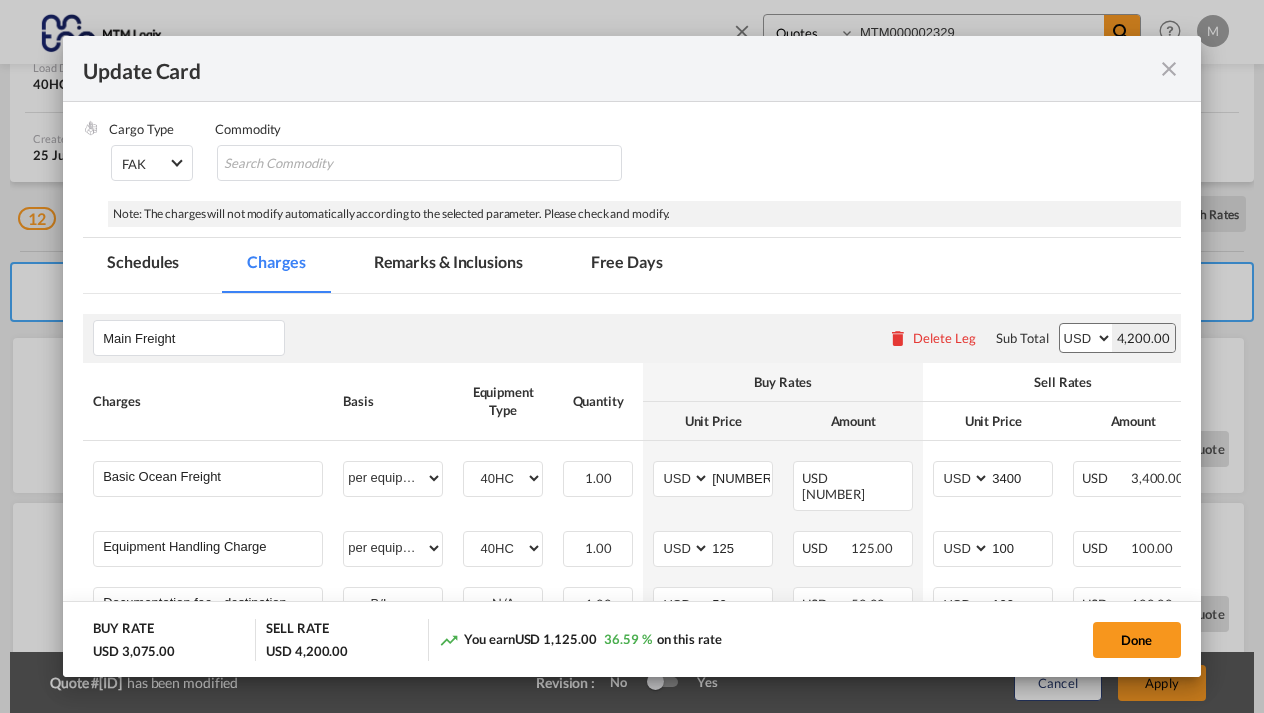 scroll, scrollTop: 352, scrollLeft: 0, axis: vertical 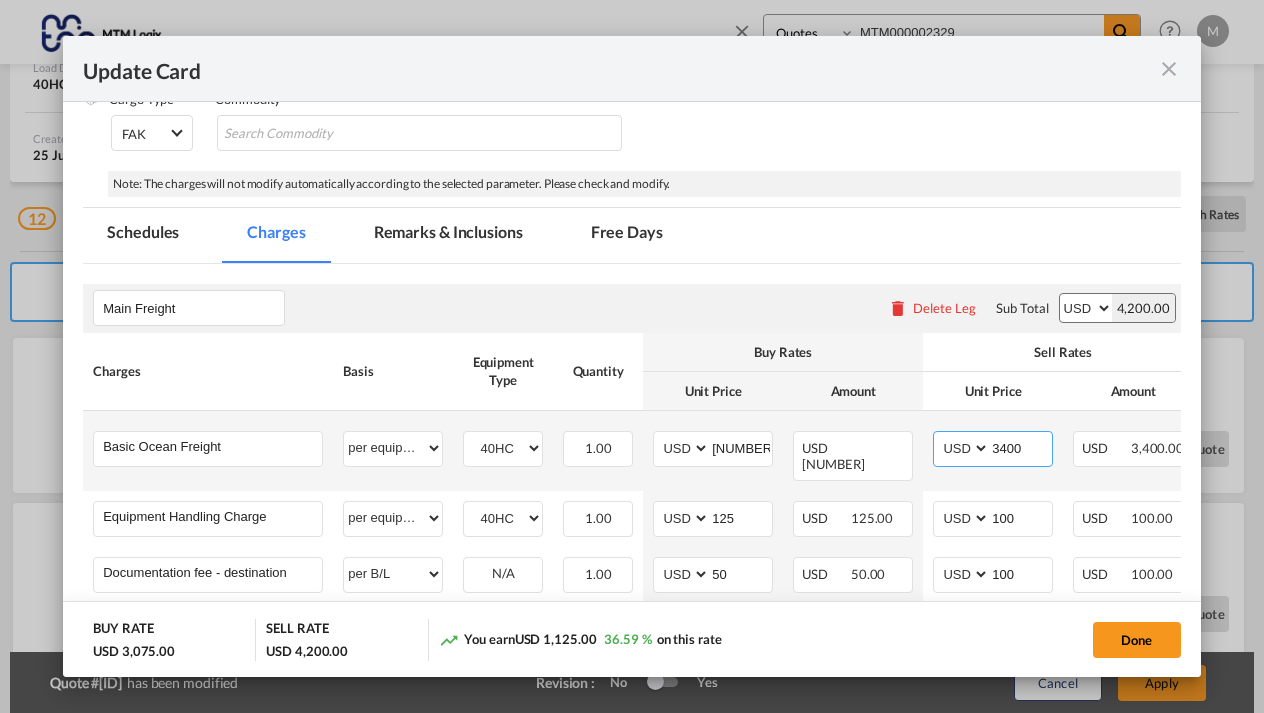 click on "3400" at bounding box center (1021, 447) 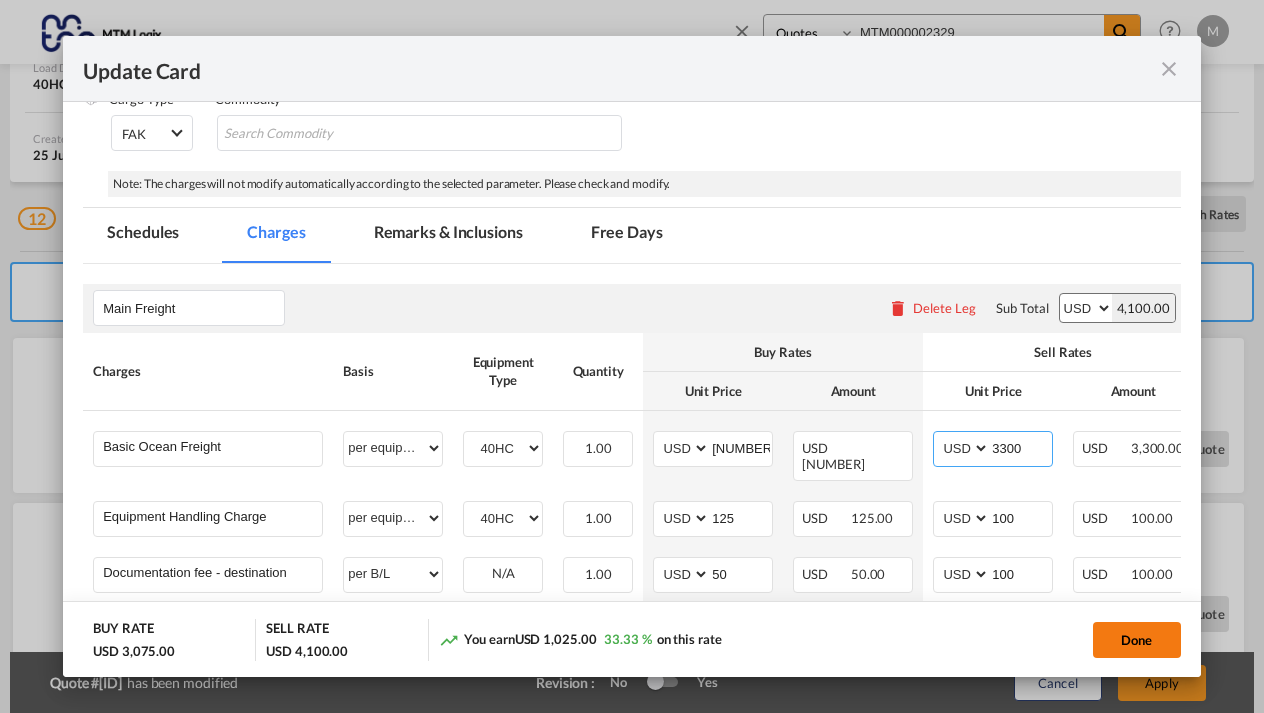 type on "3300" 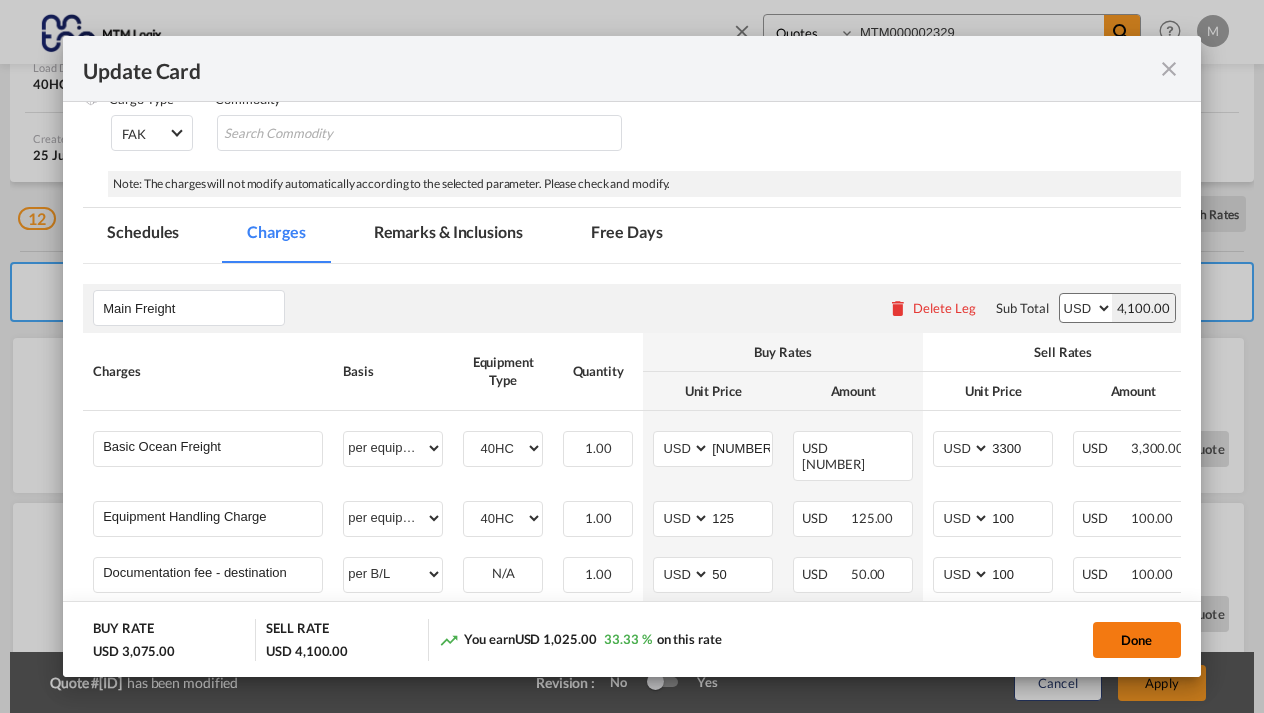 click on "Done" 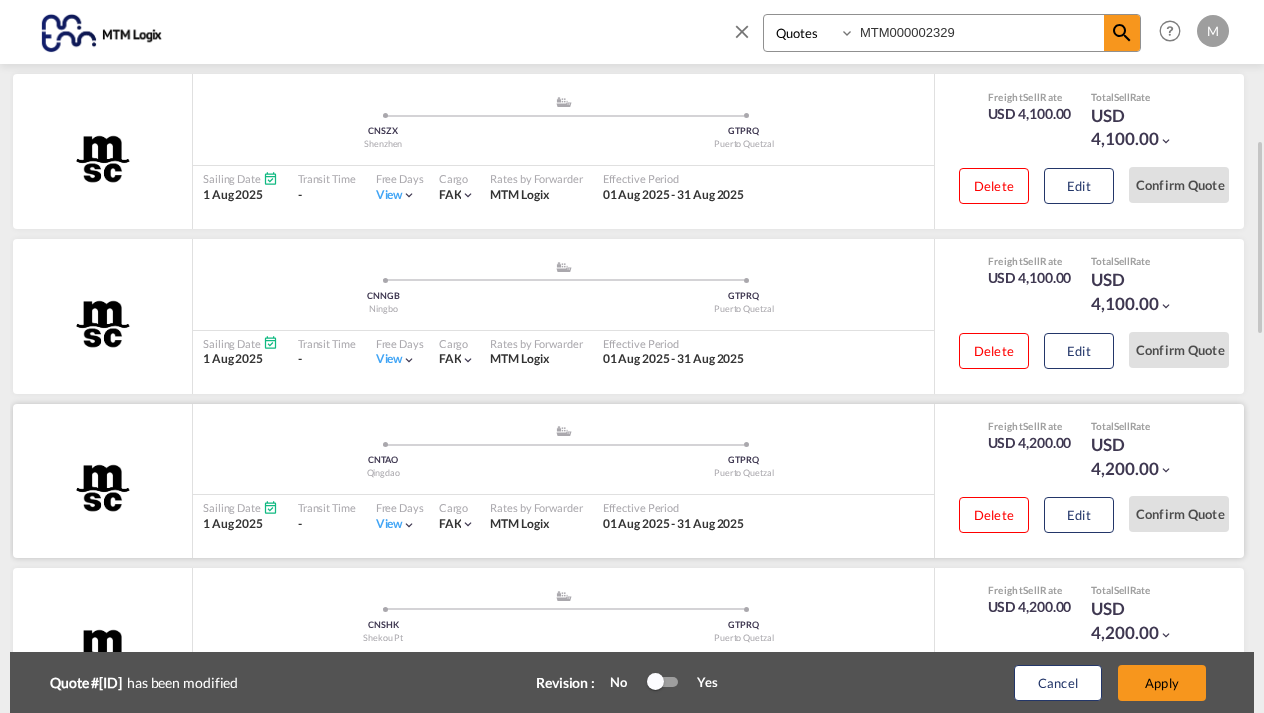 scroll, scrollTop: 508, scrollLeft: 0, axis: vertical 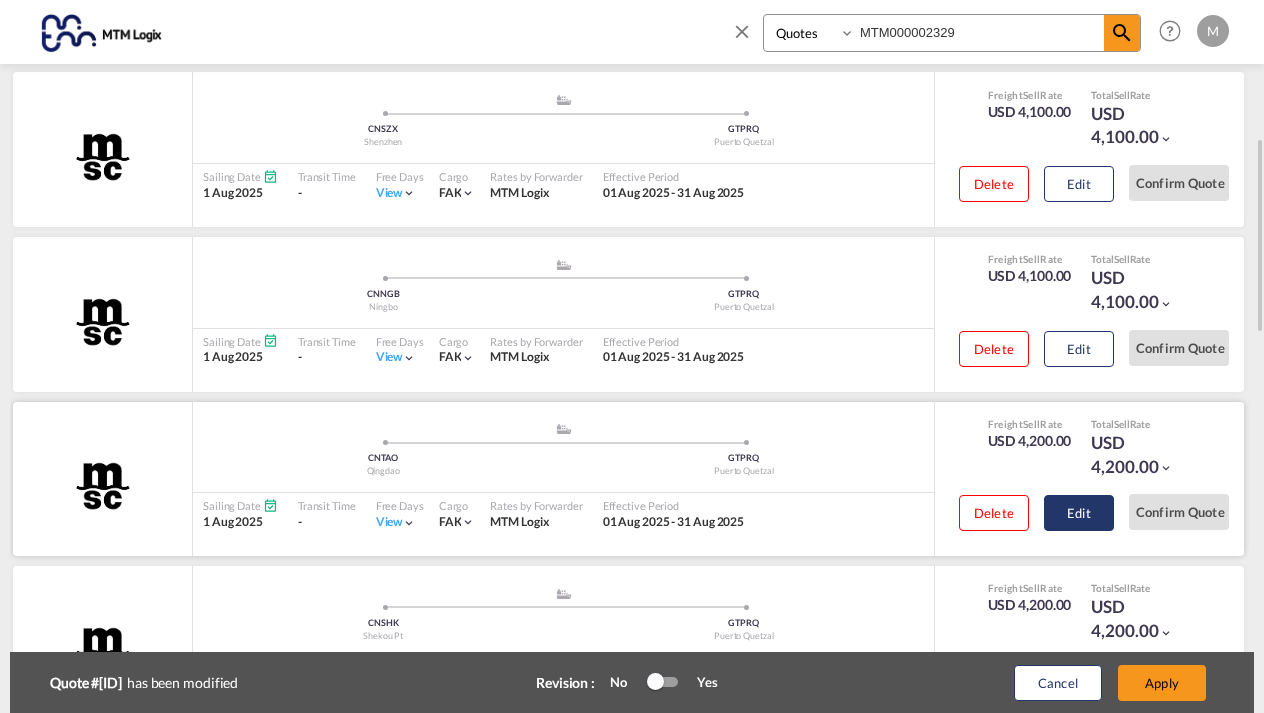 click on "Edit" at bounding box center [1079, 184] 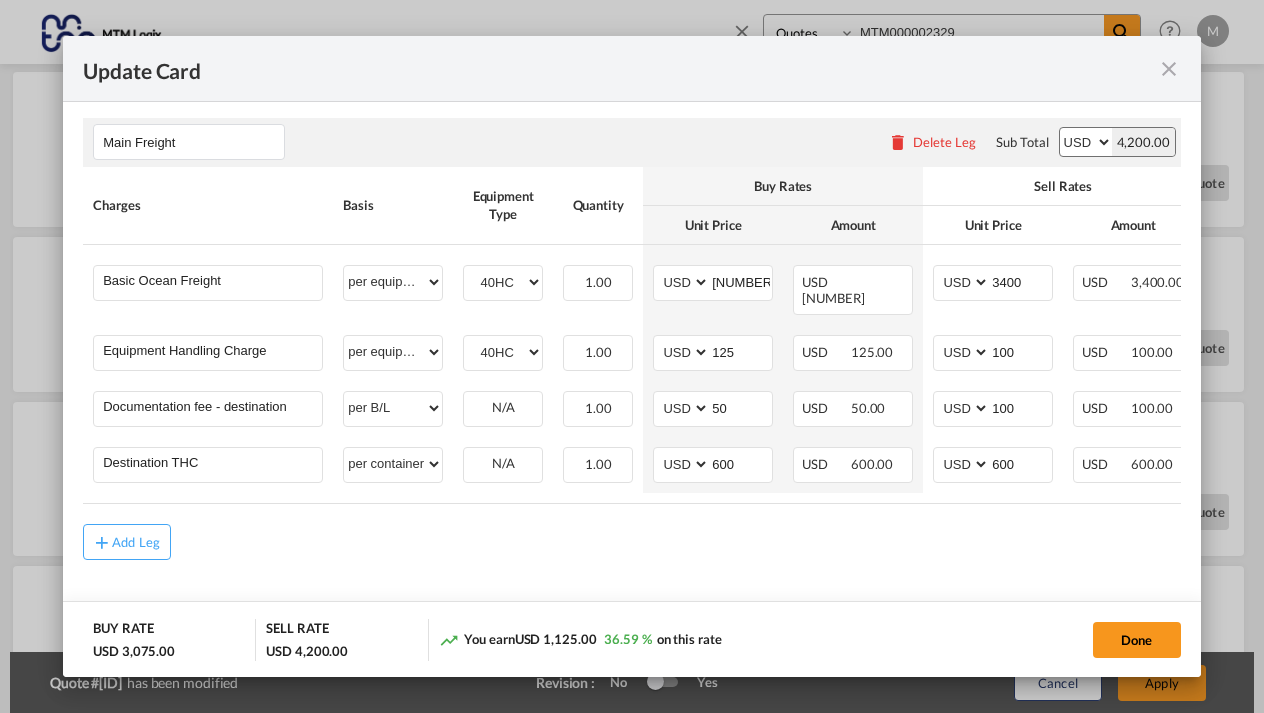 scroll, scrollTop: 517, scrollLeft: 0, axis: vertical 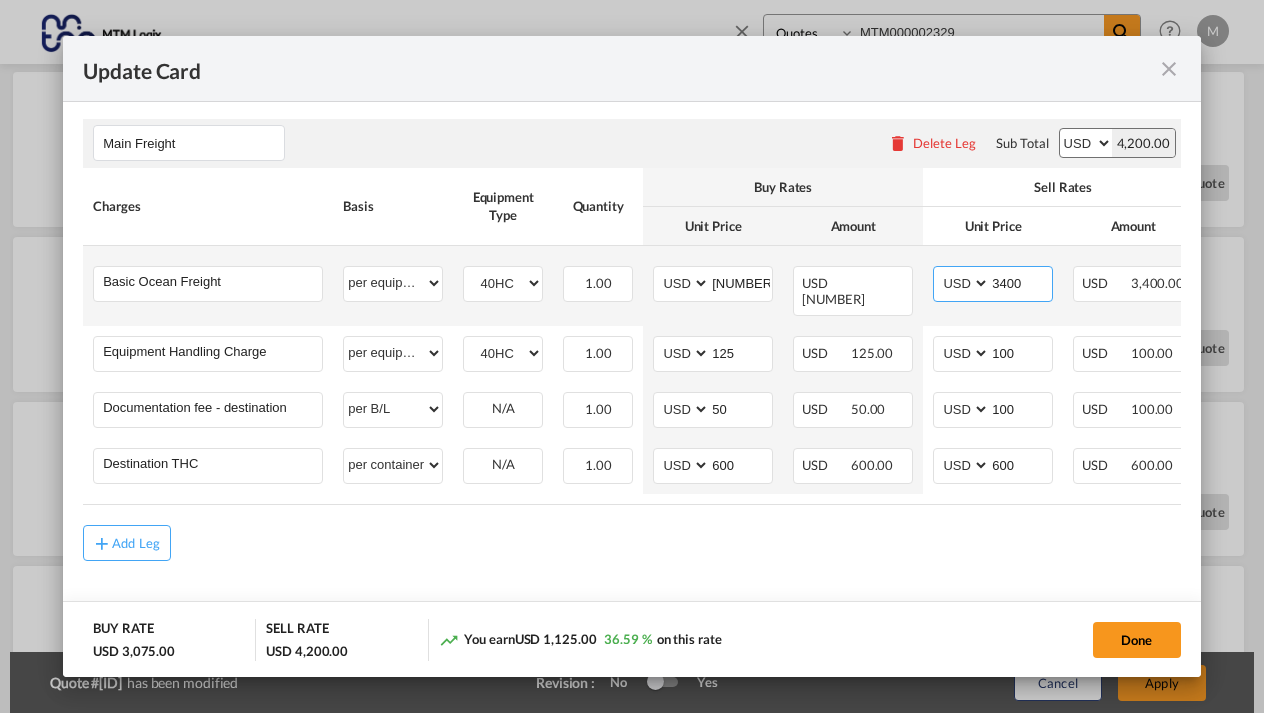 click on "3400" at bounding box center [1021, 282] 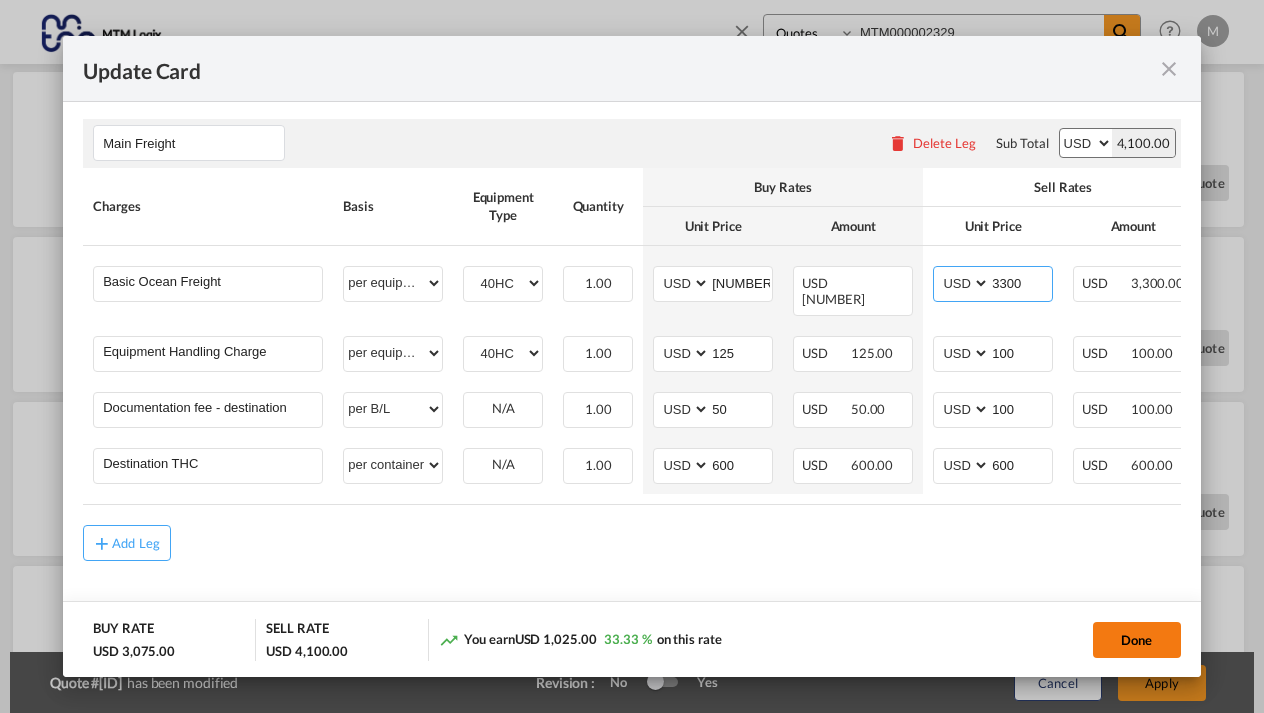 type on "3300" 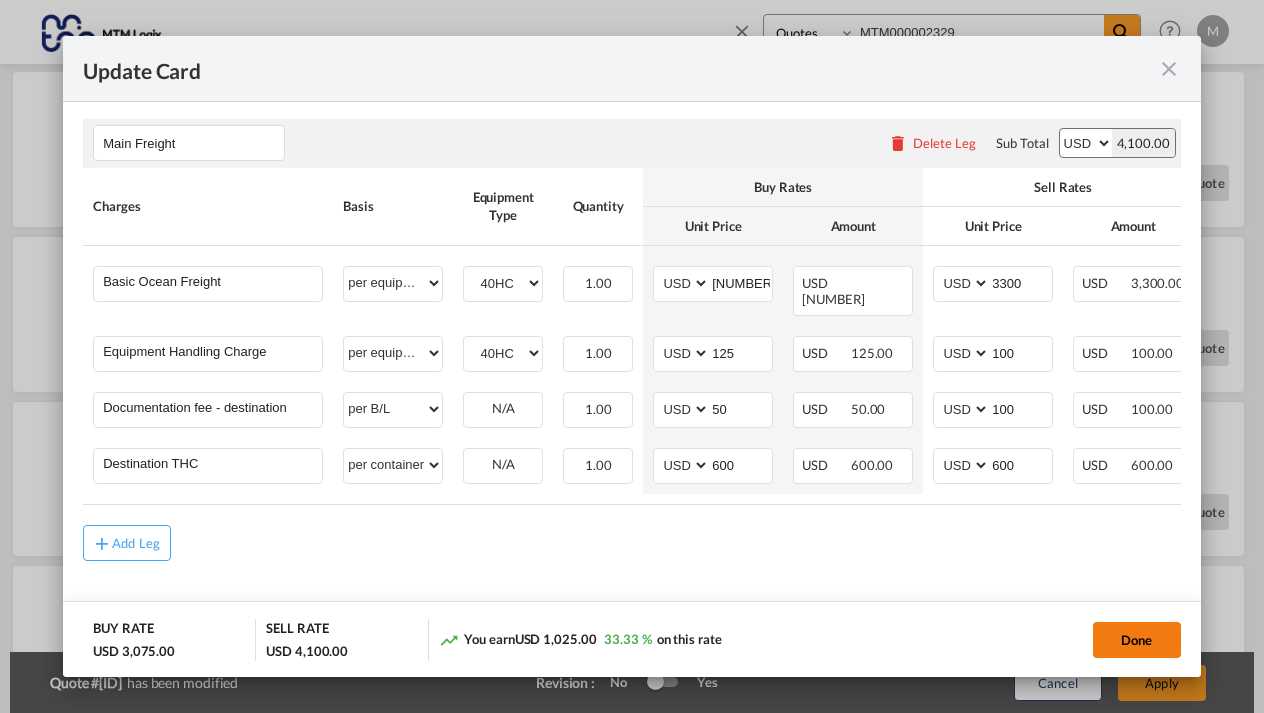 click on "Done" 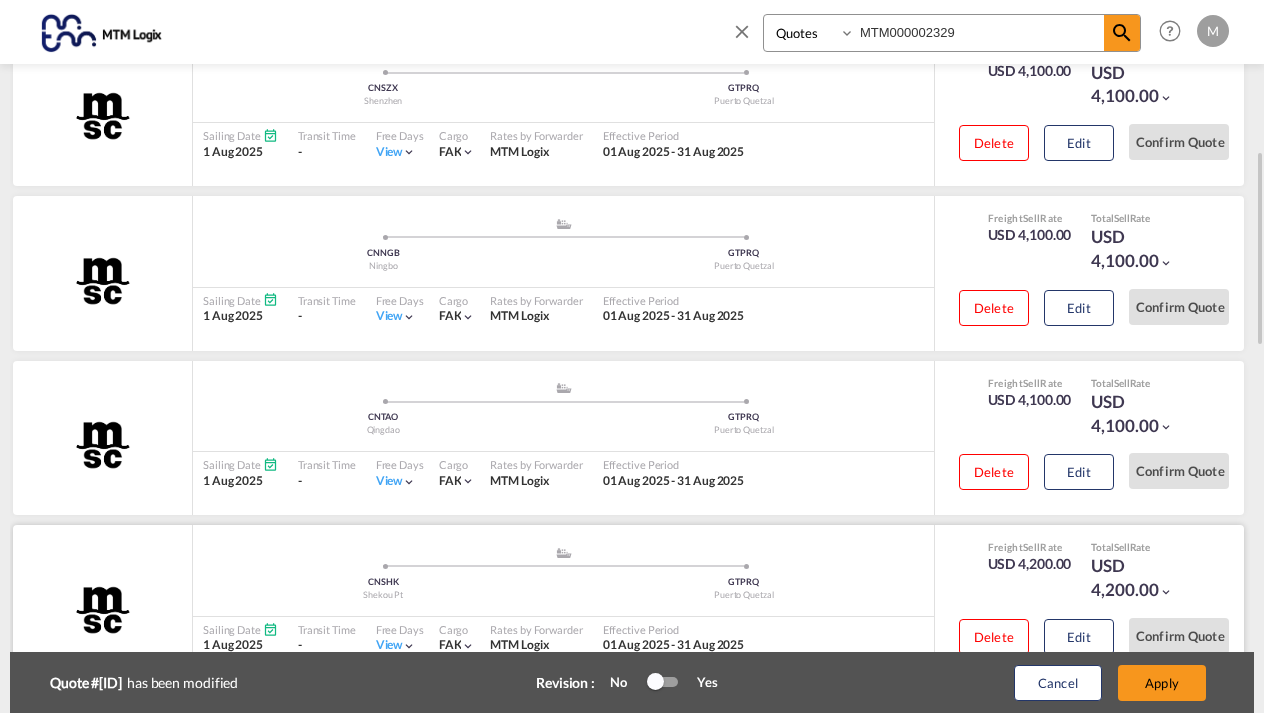 scroll, scrollTop: 550, scrollLeft: 0, axis: vertical 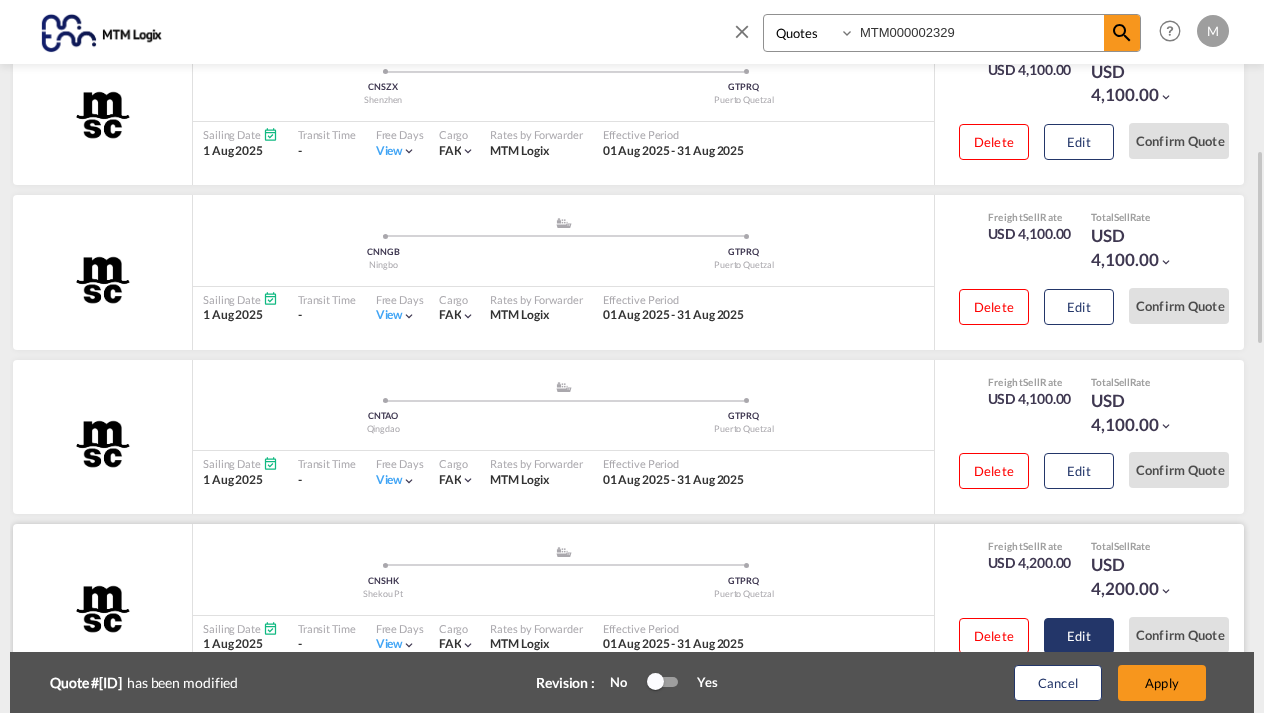click on "Edit" at bounding box center [1079, 142] 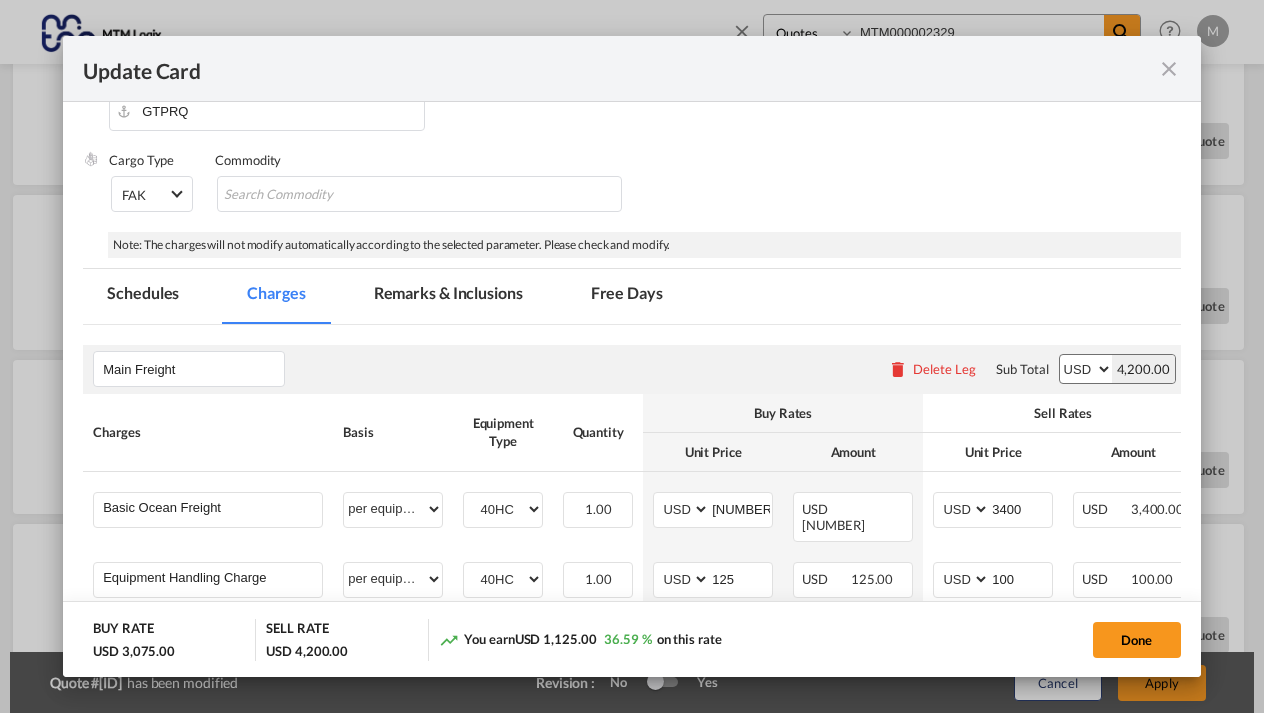 scroll, scrollTop: 314, scrollLeft: 0, axis: vertical 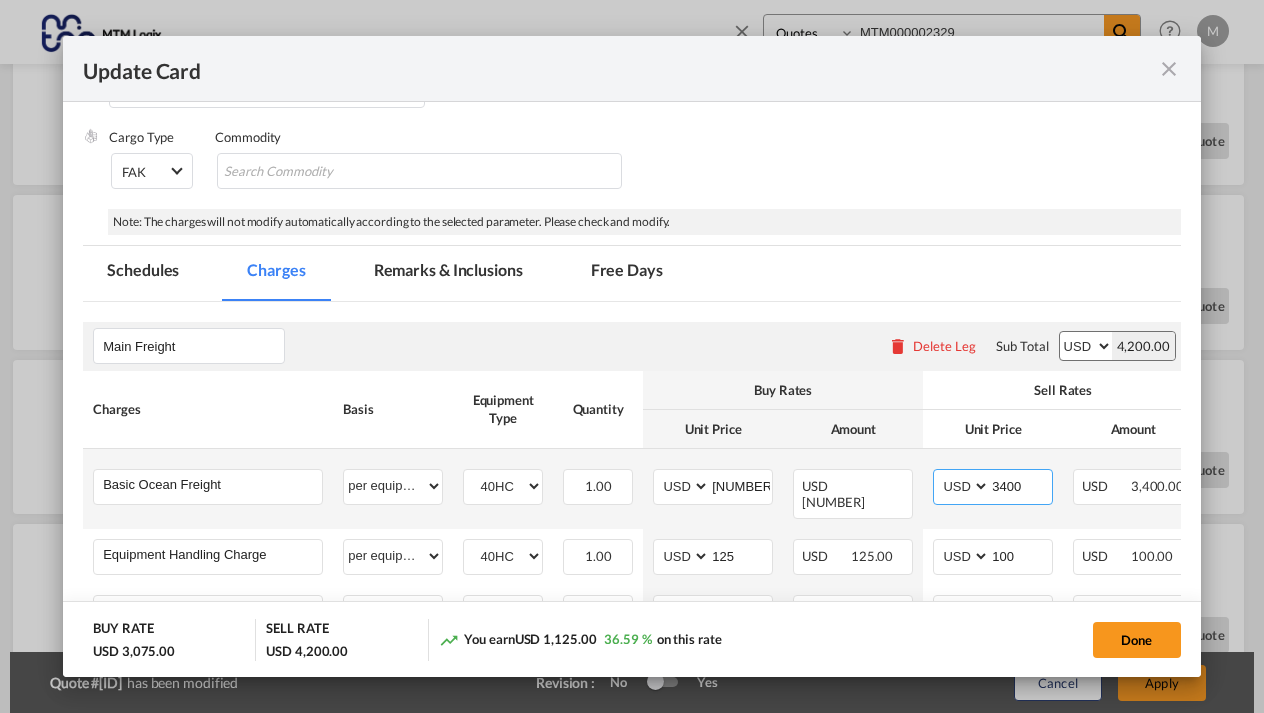 click on "3400" at bounding box center (1021, 485) 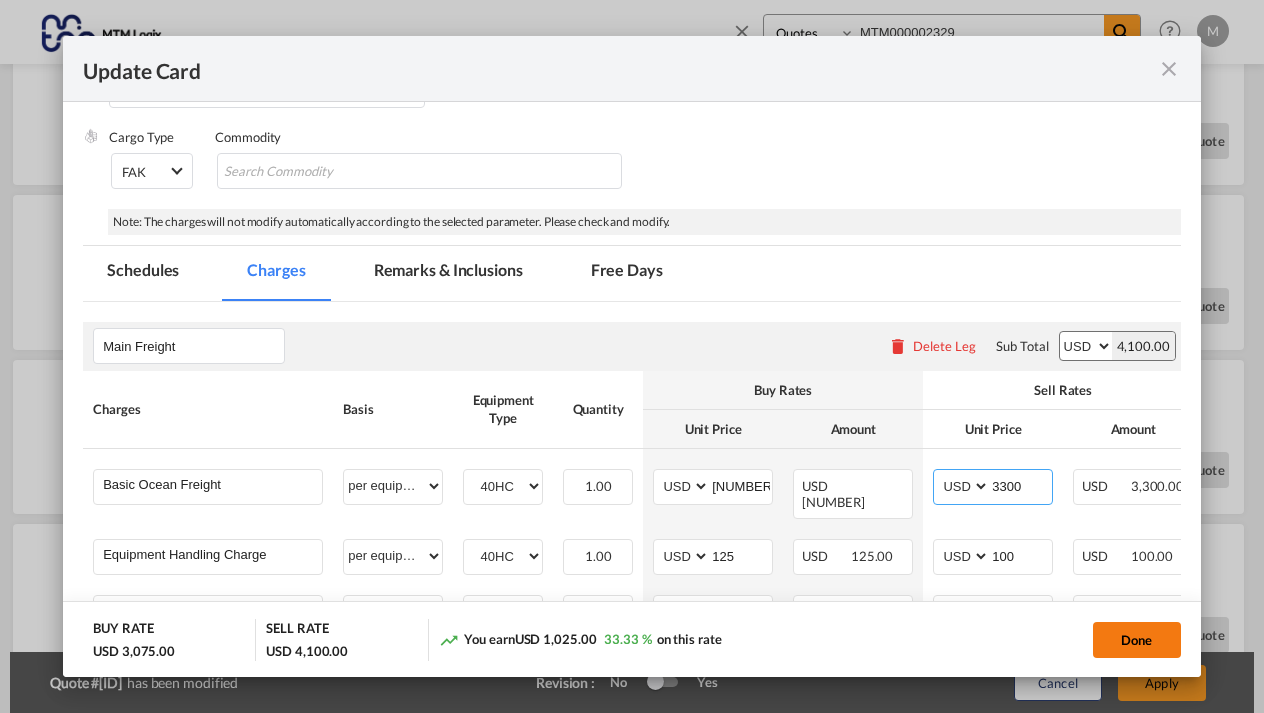 type on "3300" 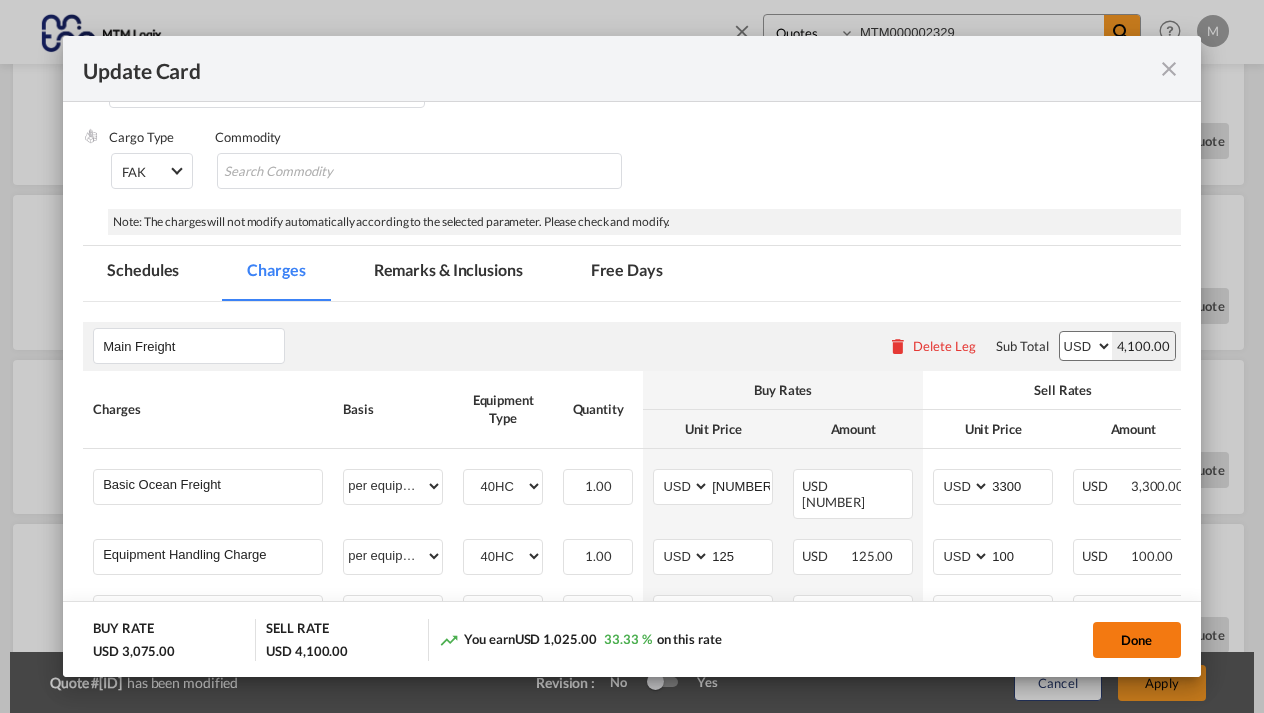 click on "Done" 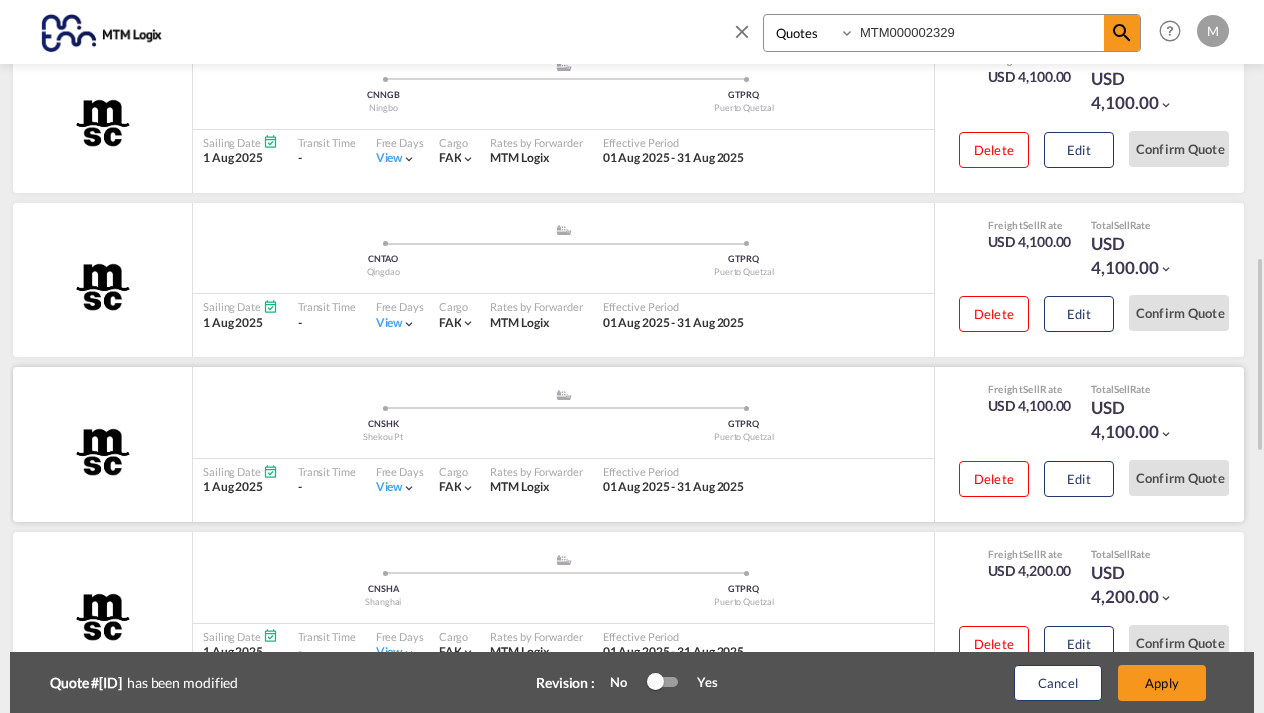 scroll, scrollTop: 759, scrollLeft: 0, axis: vertical 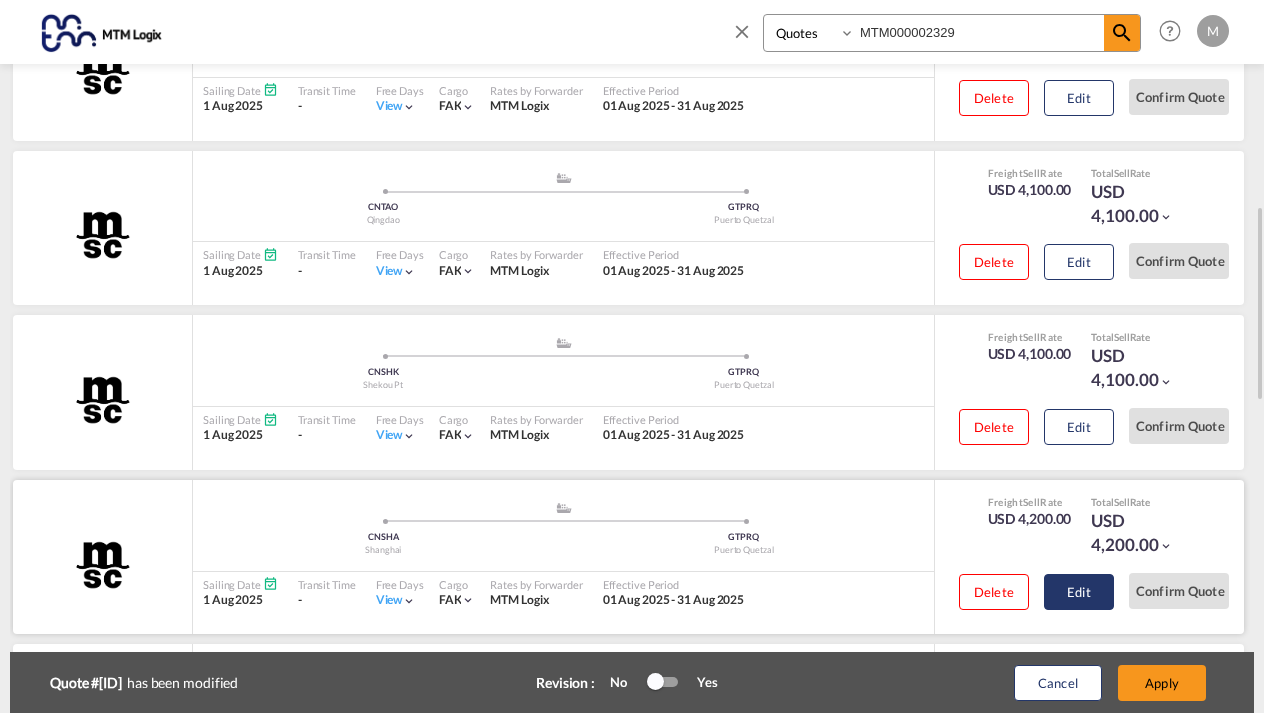 click on "Edit" at bounding box center (1079, -67) 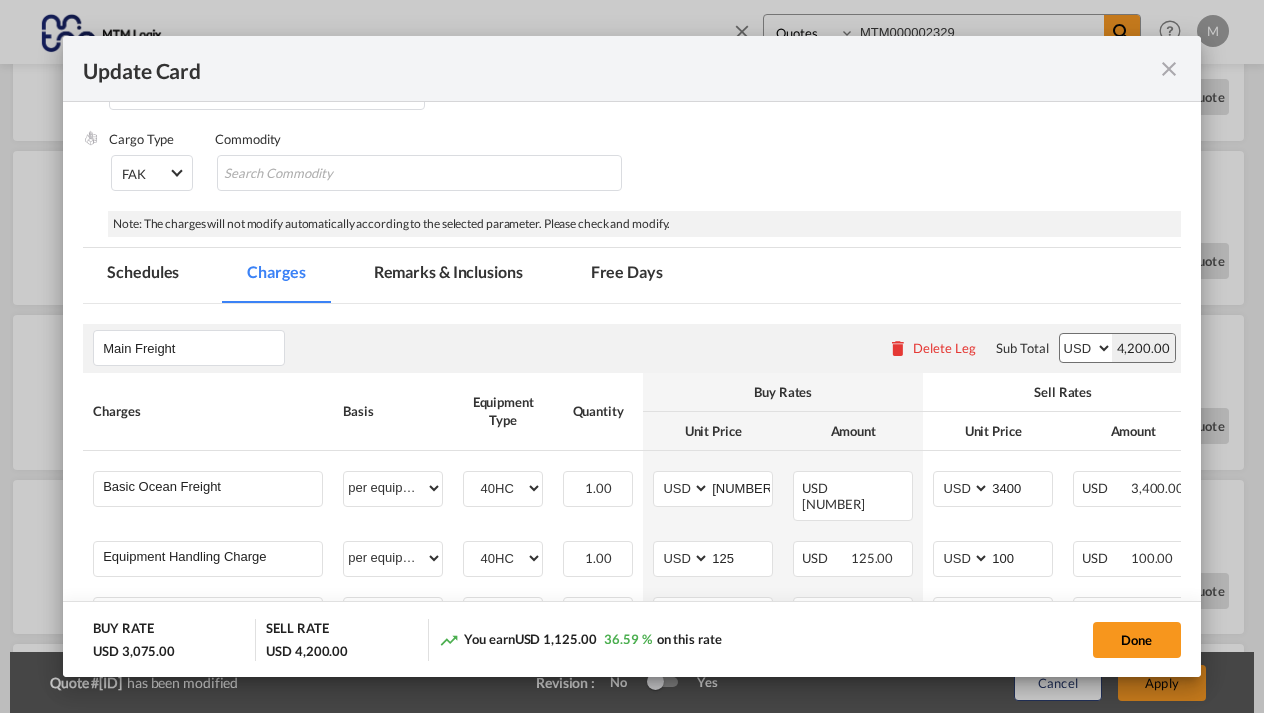 scroll, scrollTop: 327, scrollLeft: 0, axis: vertical 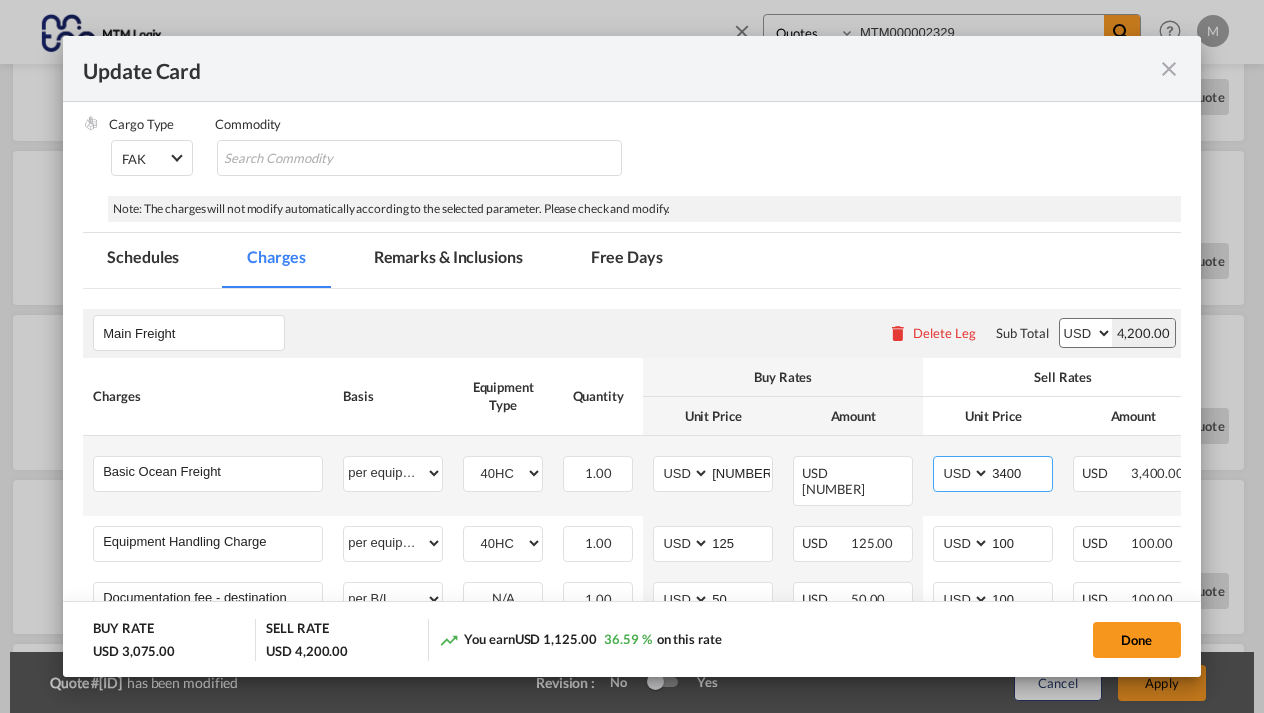 click on "3400" at bounding box center (1021, 472) 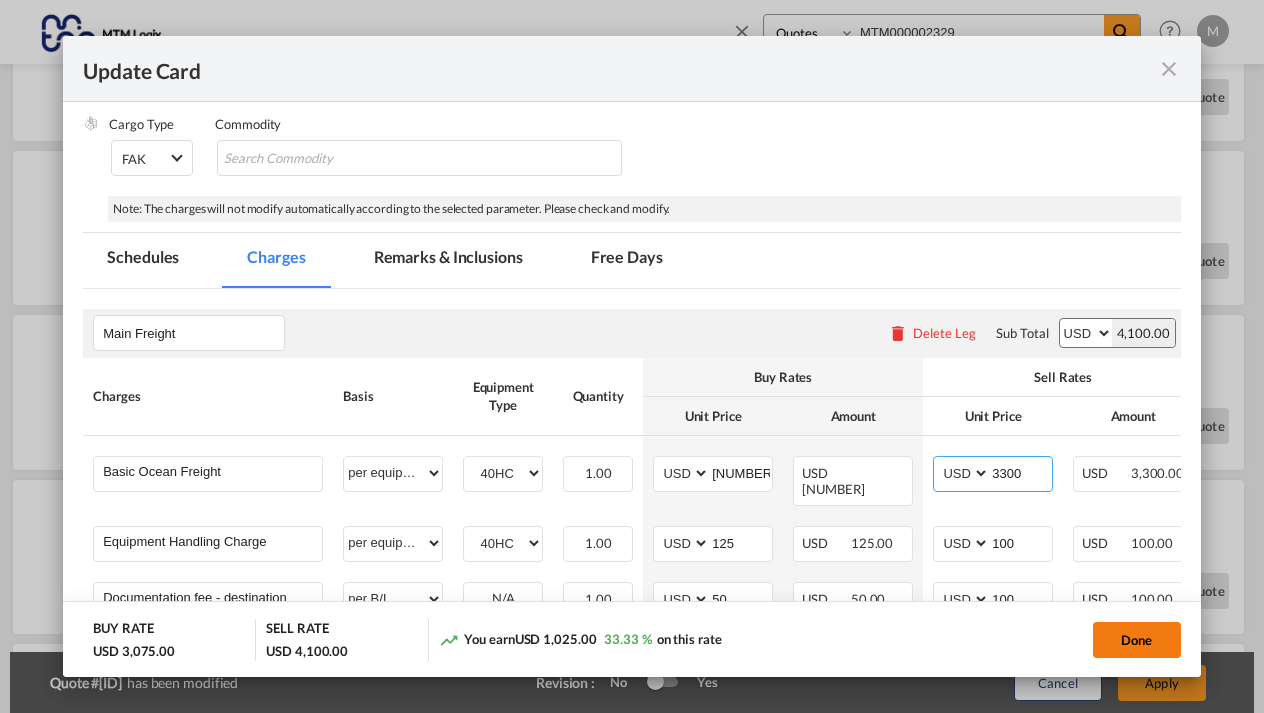 type on "3300" 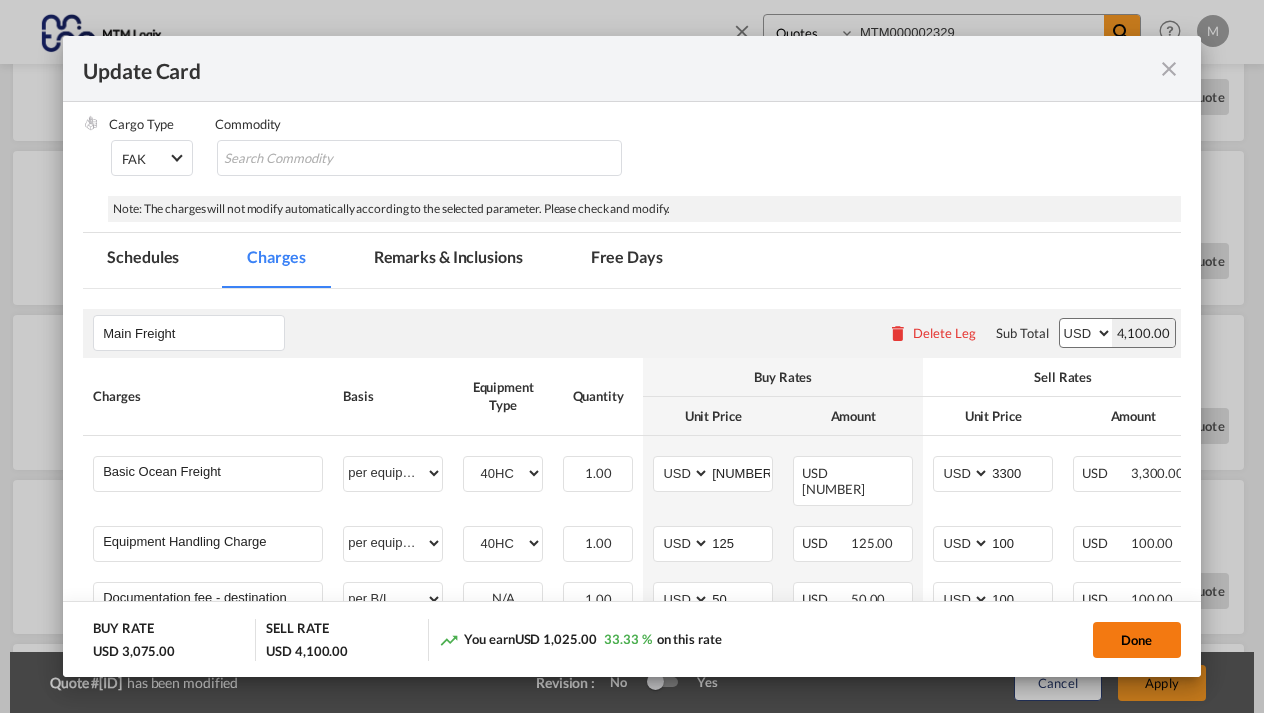 click on "Done" 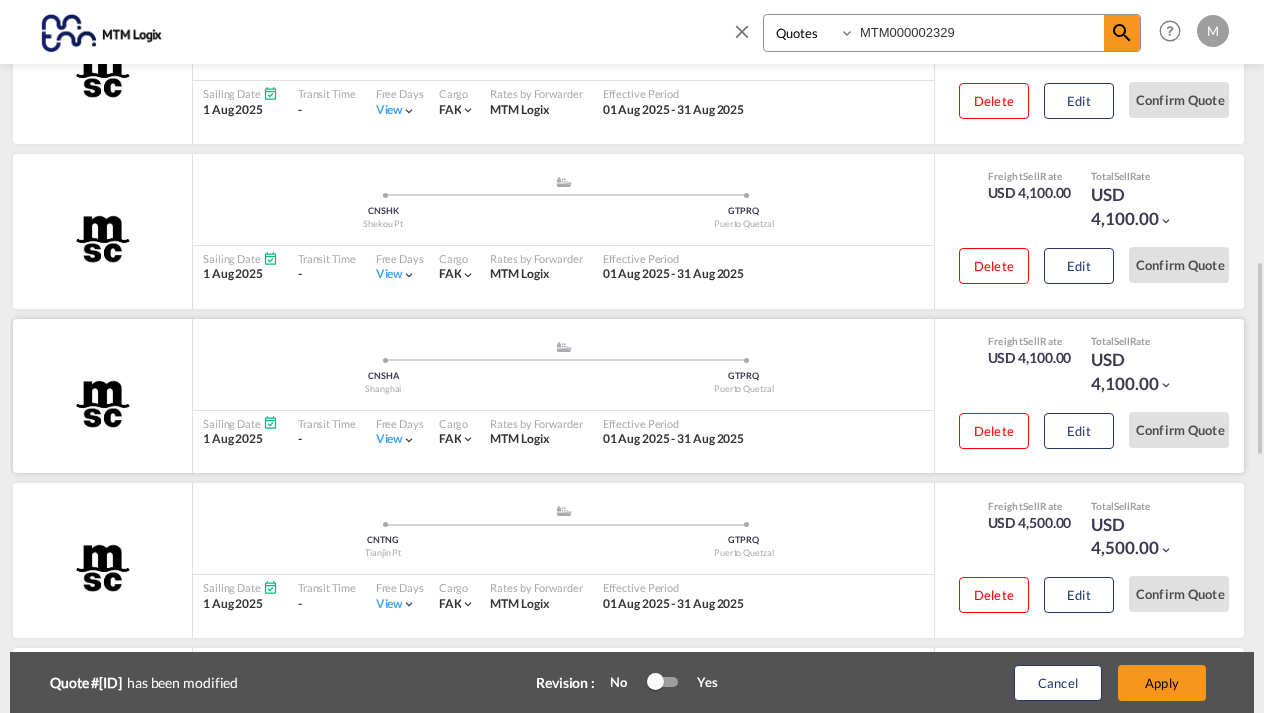 scroll, scrollTop: 929, scrollLeft: 0, axis: vertical 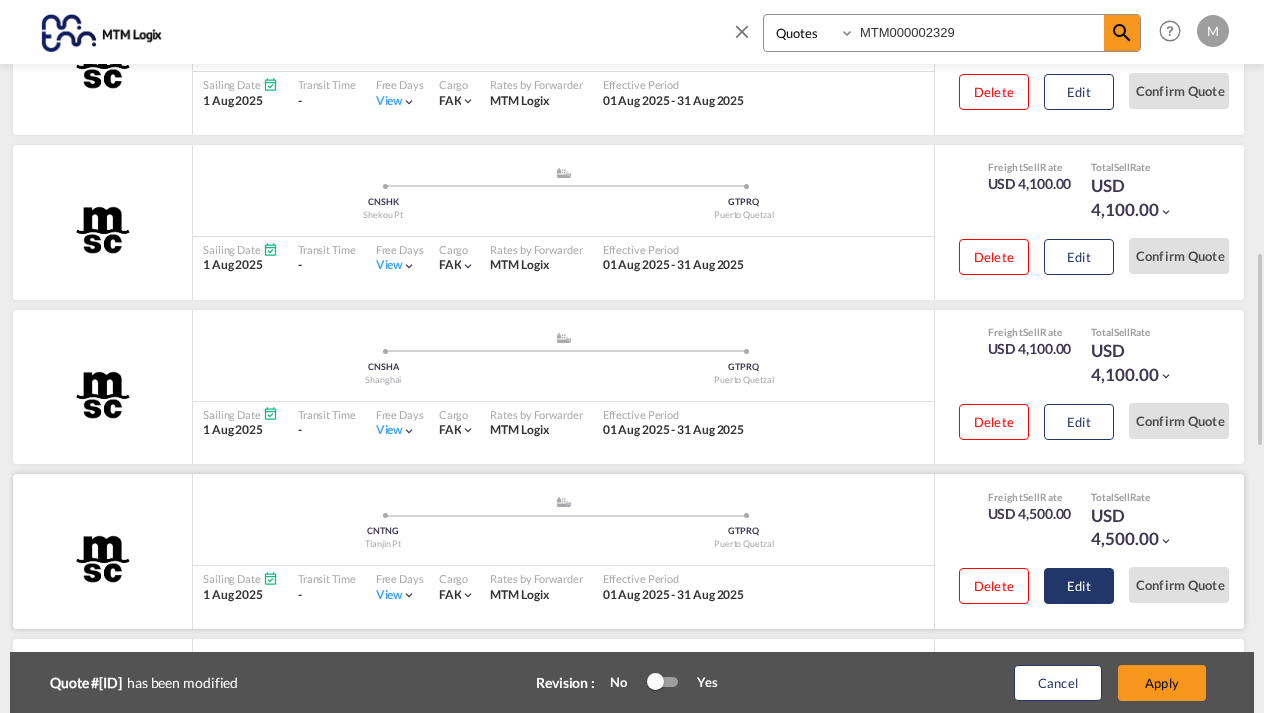 click on "Edit" at bounding box center [1079, -237] 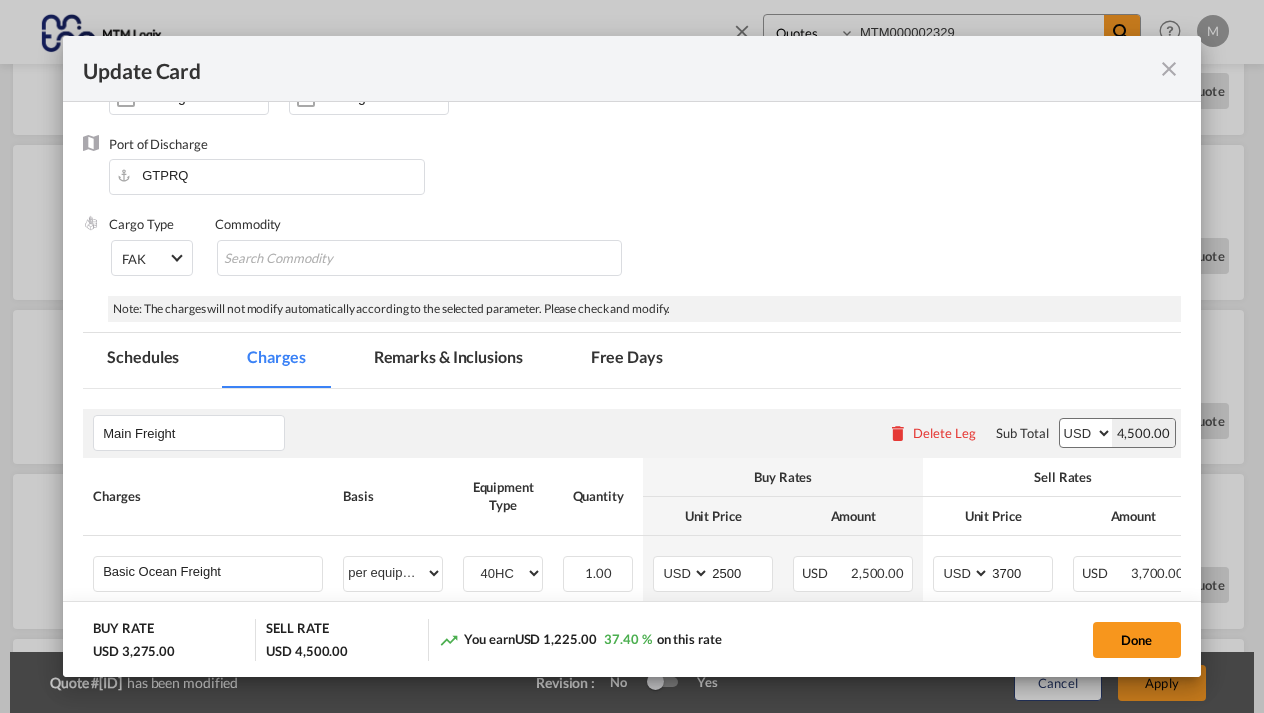 scroll, scrollTop: 264, scrollLeft: 0, axis: vertical 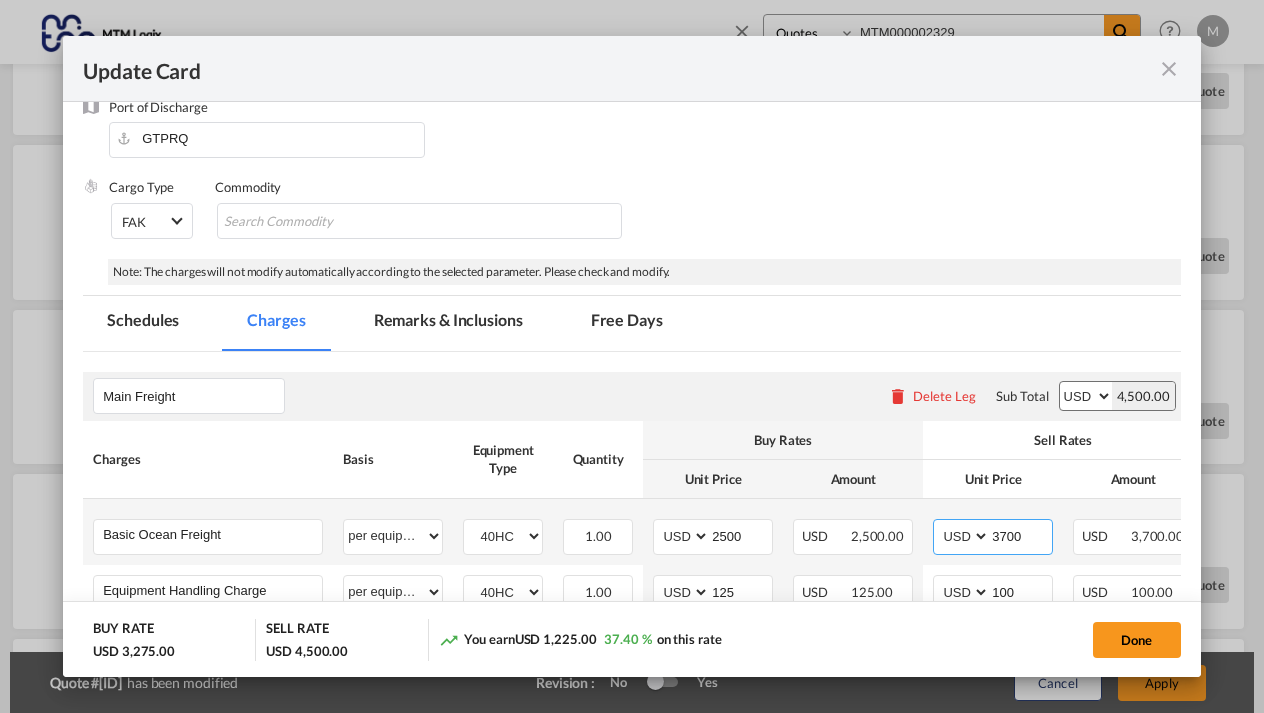 click on "3700" at bounding box center [1021, 535] 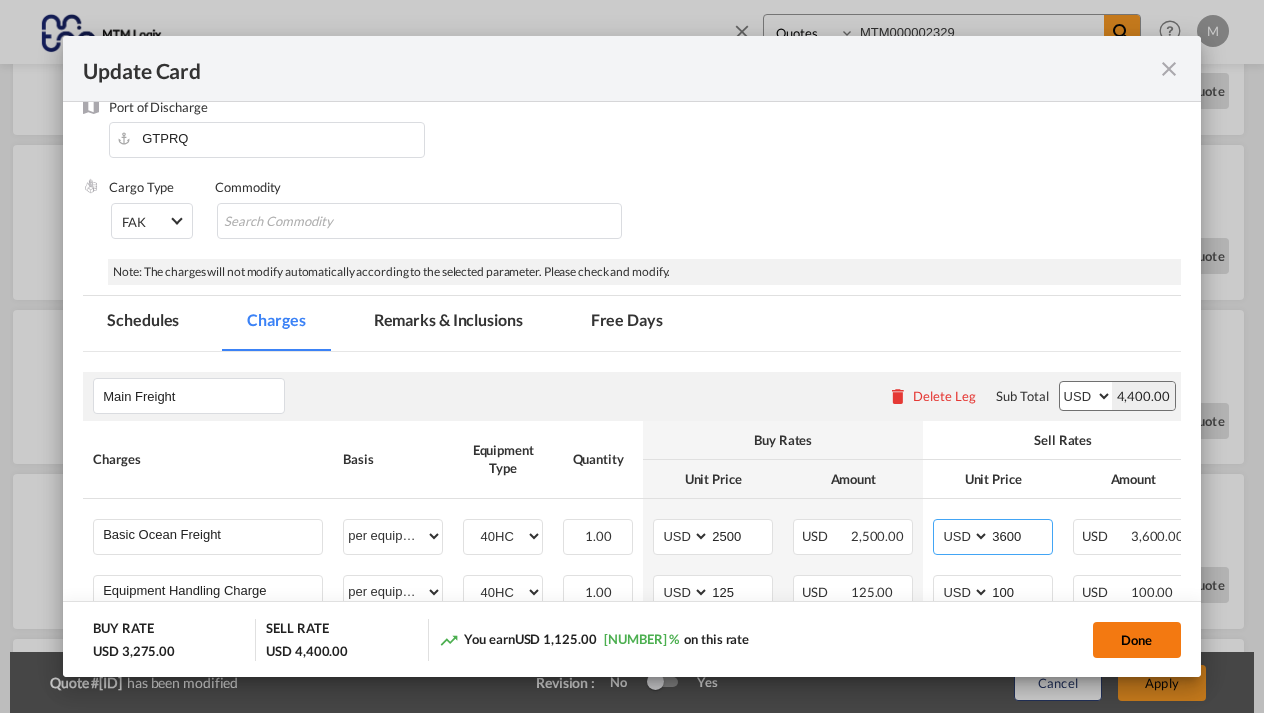 type on "3600" 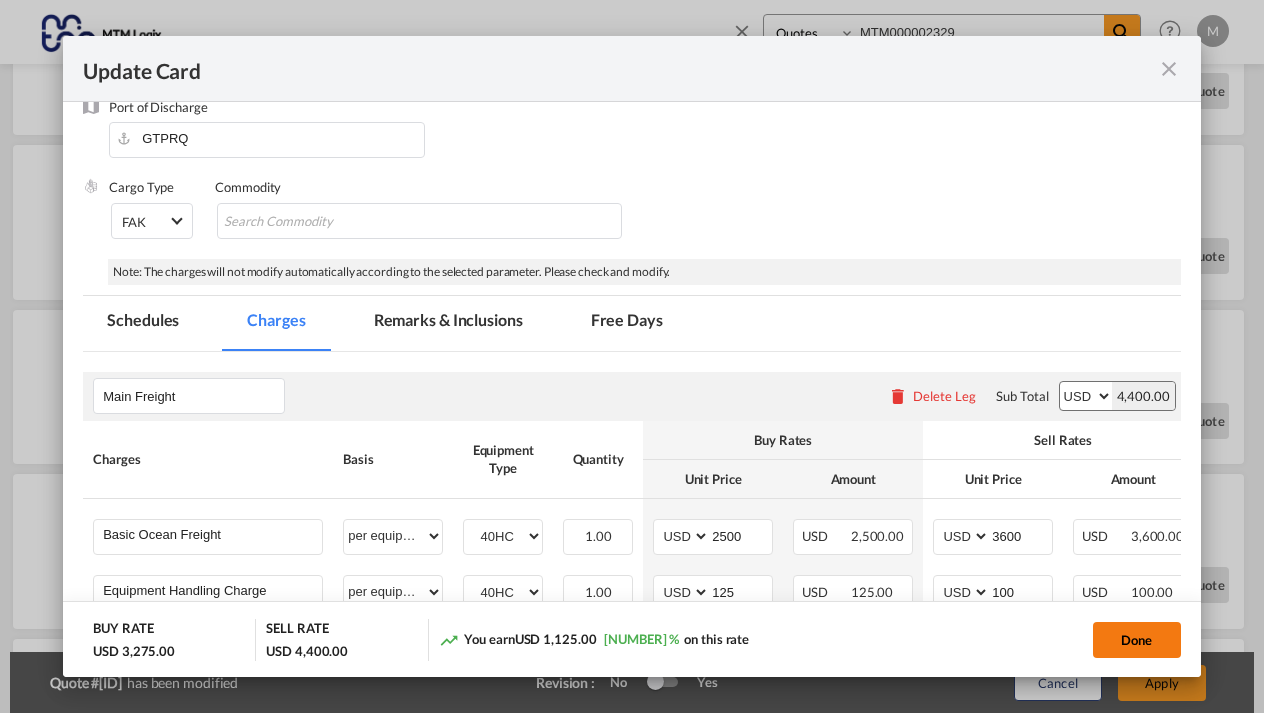 click on "Done" 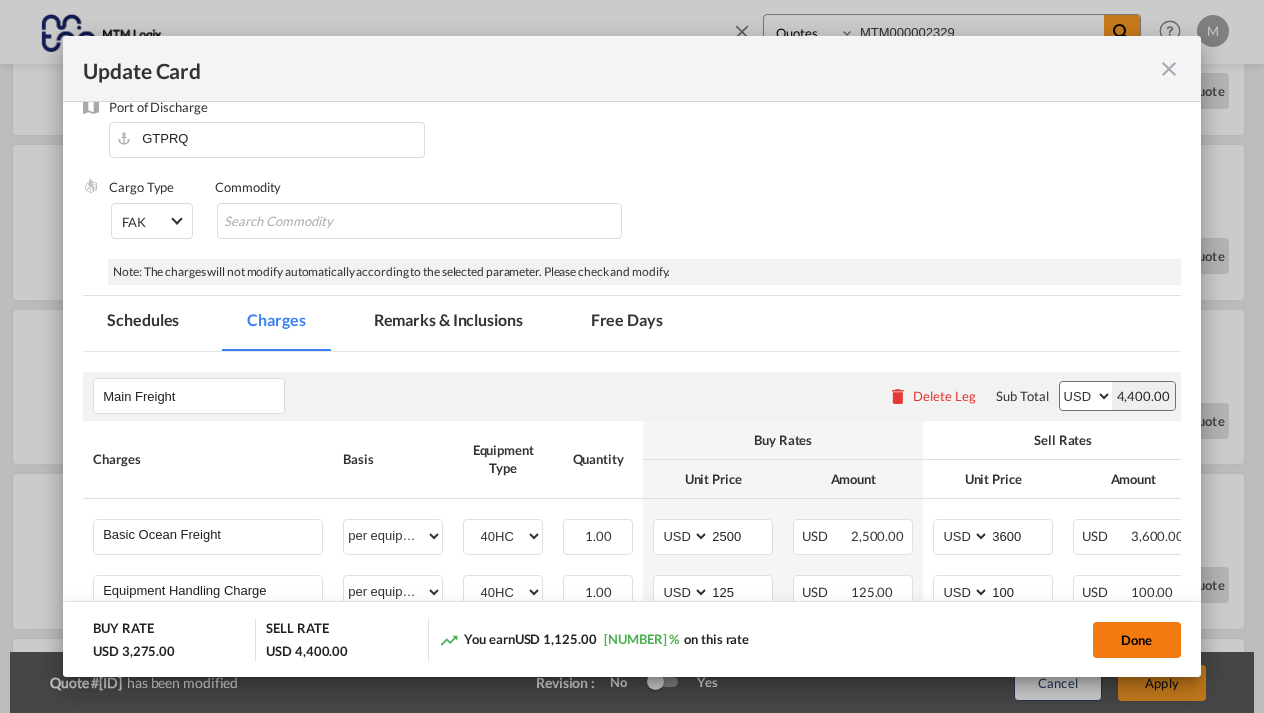 type on "30 Aug 2025" 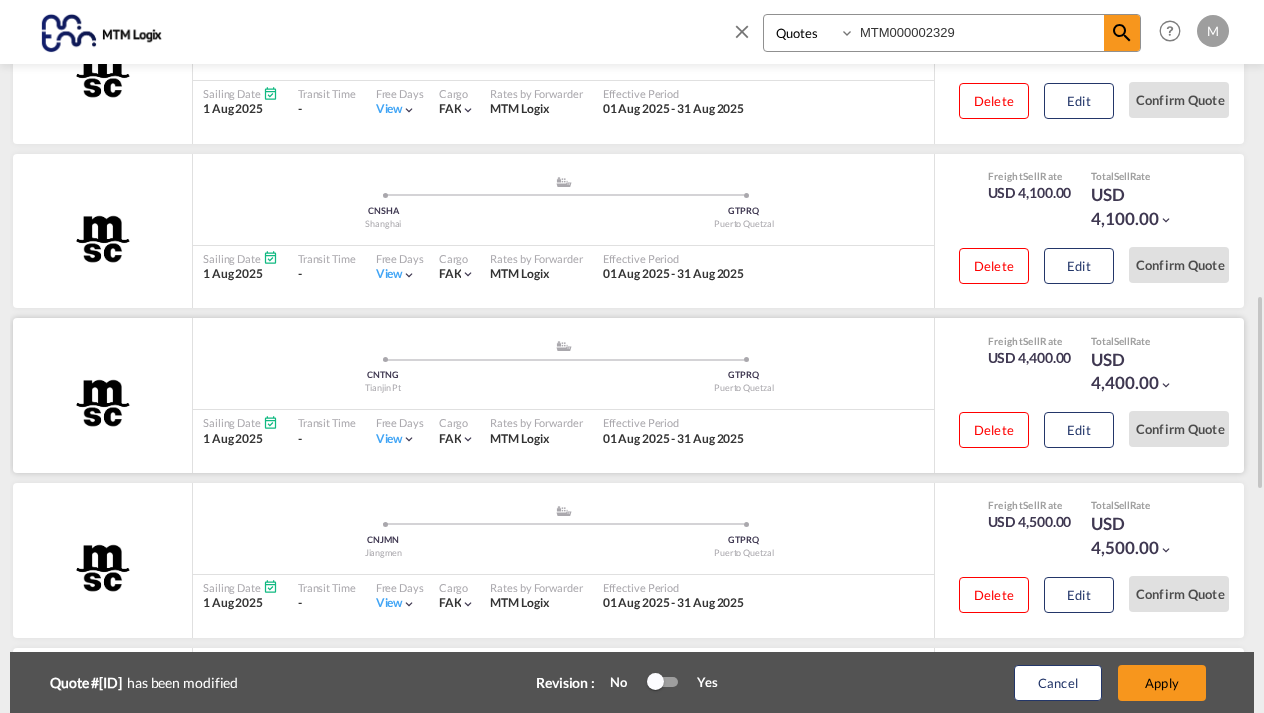 scroll, scrollTop: 1086, scrollLeft: 0, axis: vertical 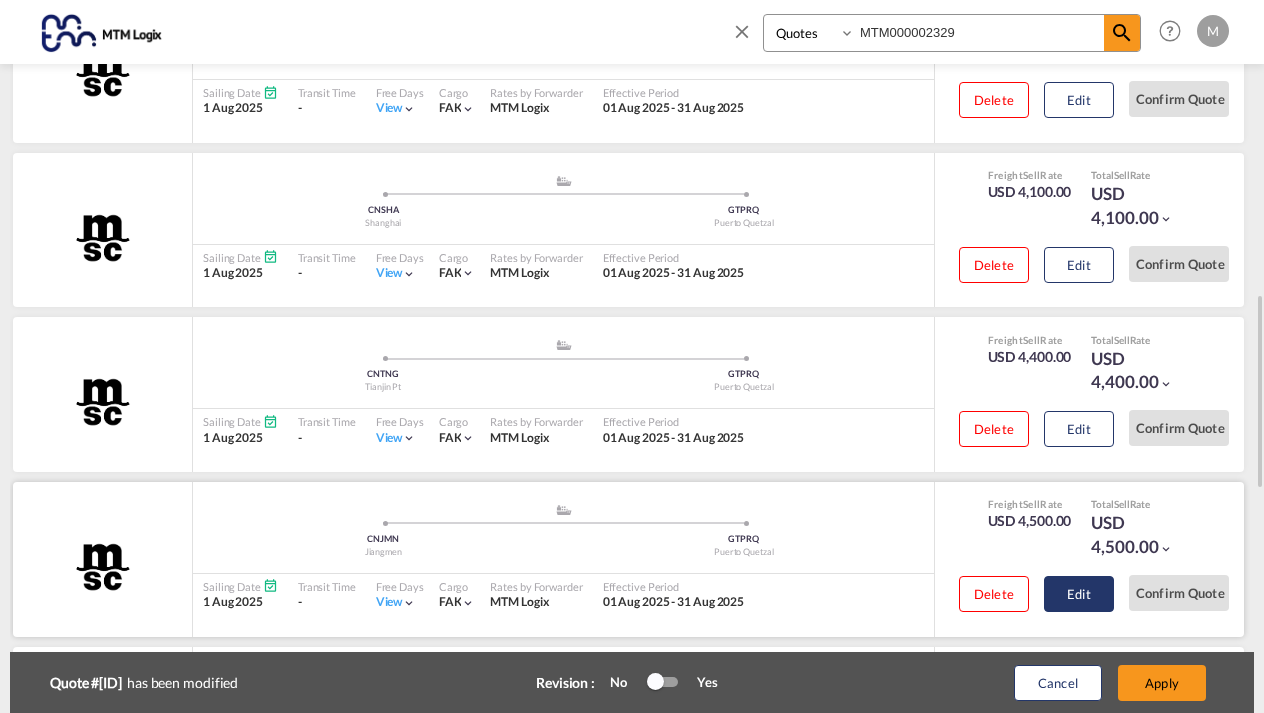 click on "Edit" at bounding box center [1079, -394] 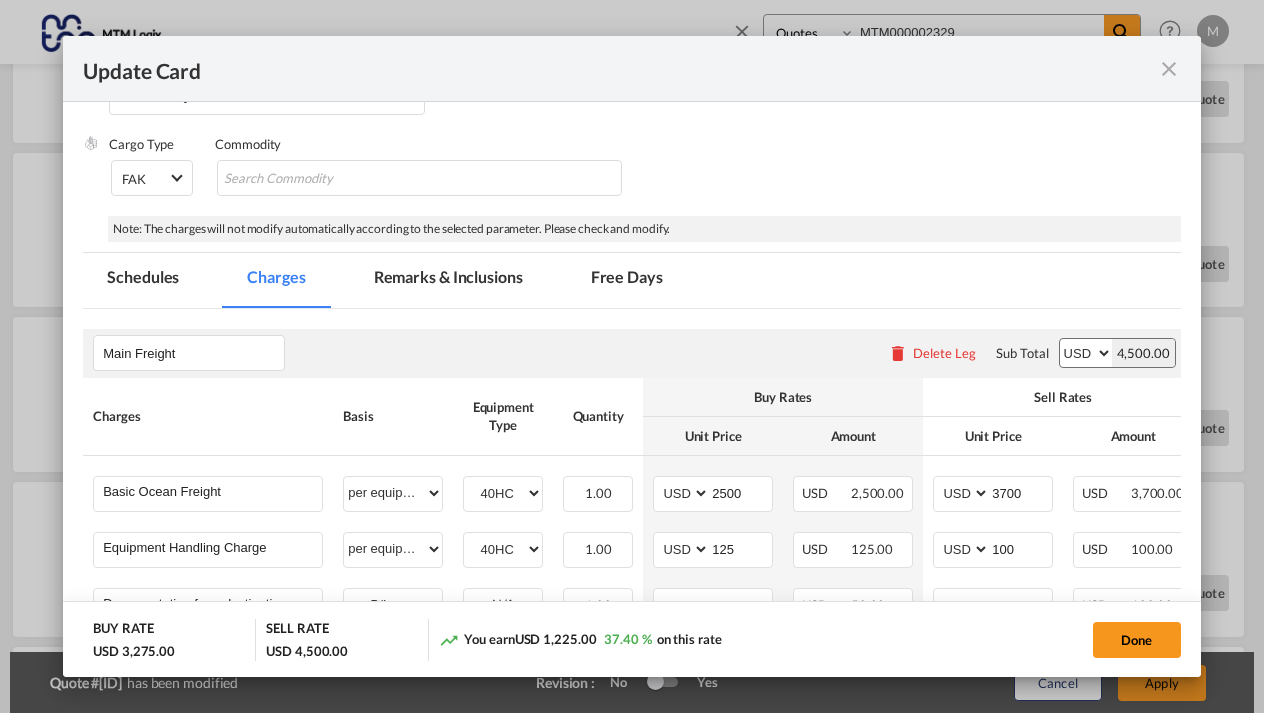 scroll, scrollTop: 315, scrollLeft: 0, axis: vertical 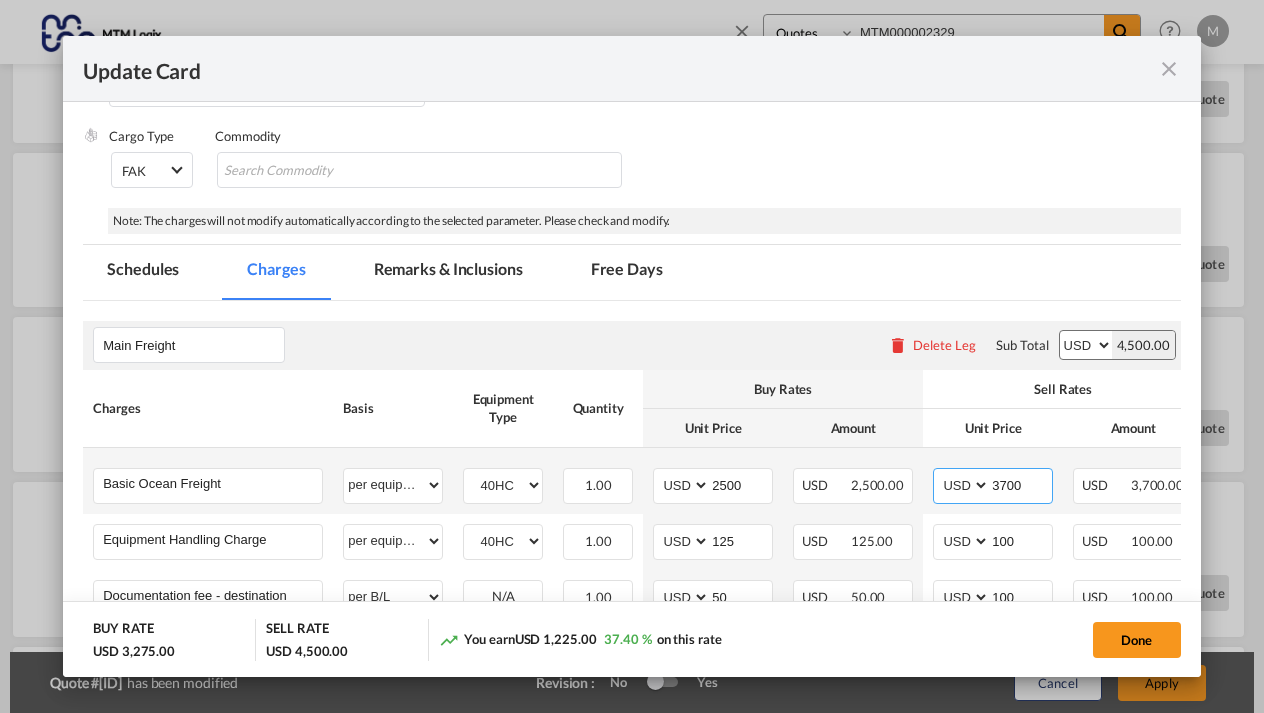 click on "3700" at bounding box center [1021, 484] 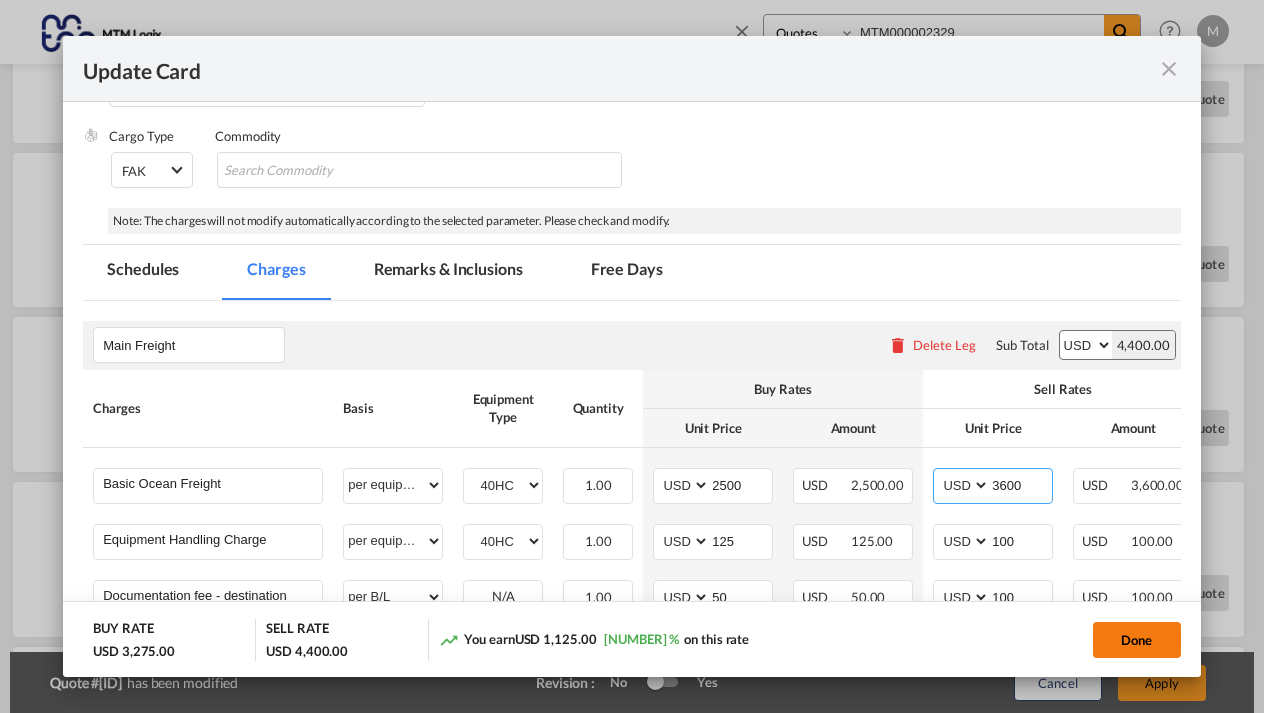 type on "3600" 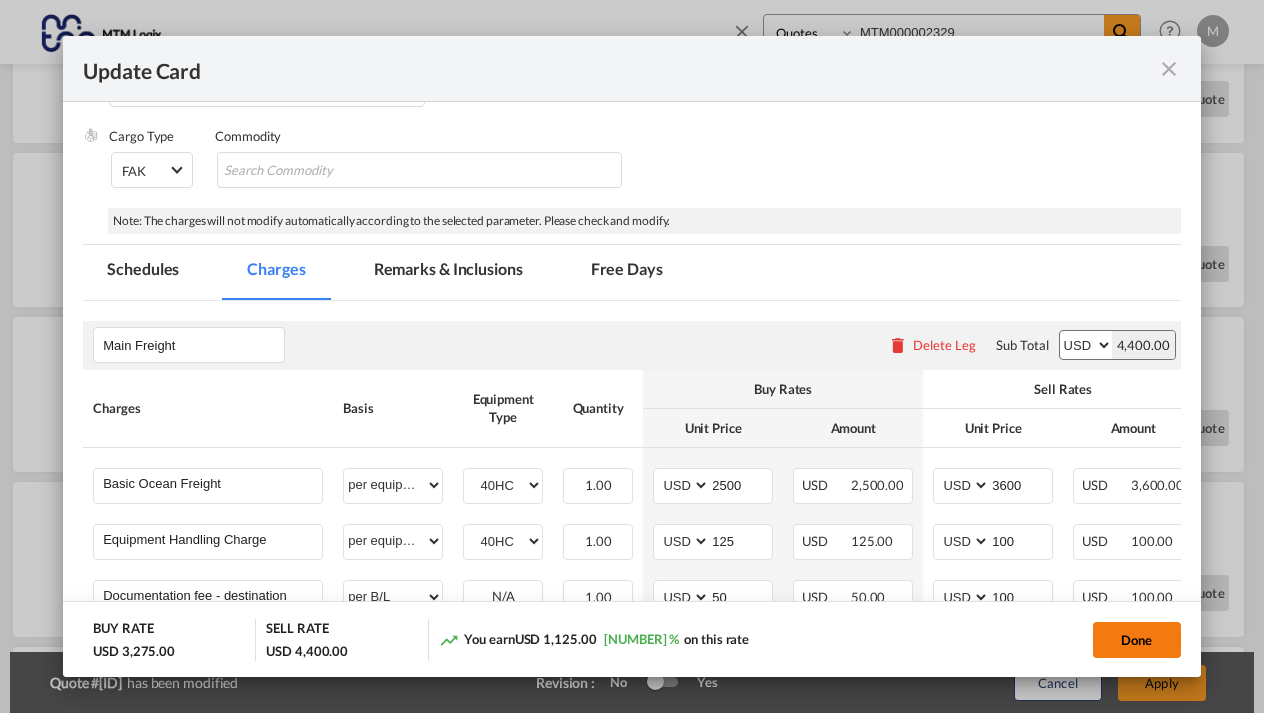 click on "Done" 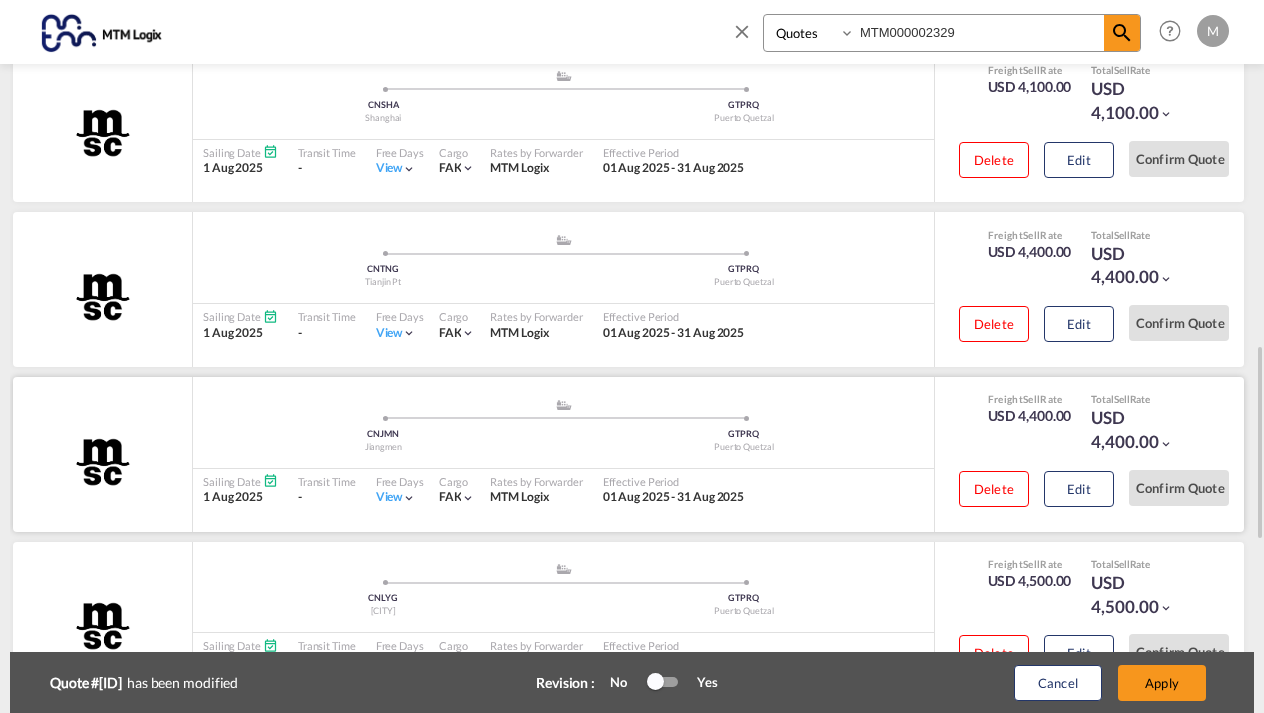 scroll, scrollTop: 1252, scrollLeft: 0, axis: vertical 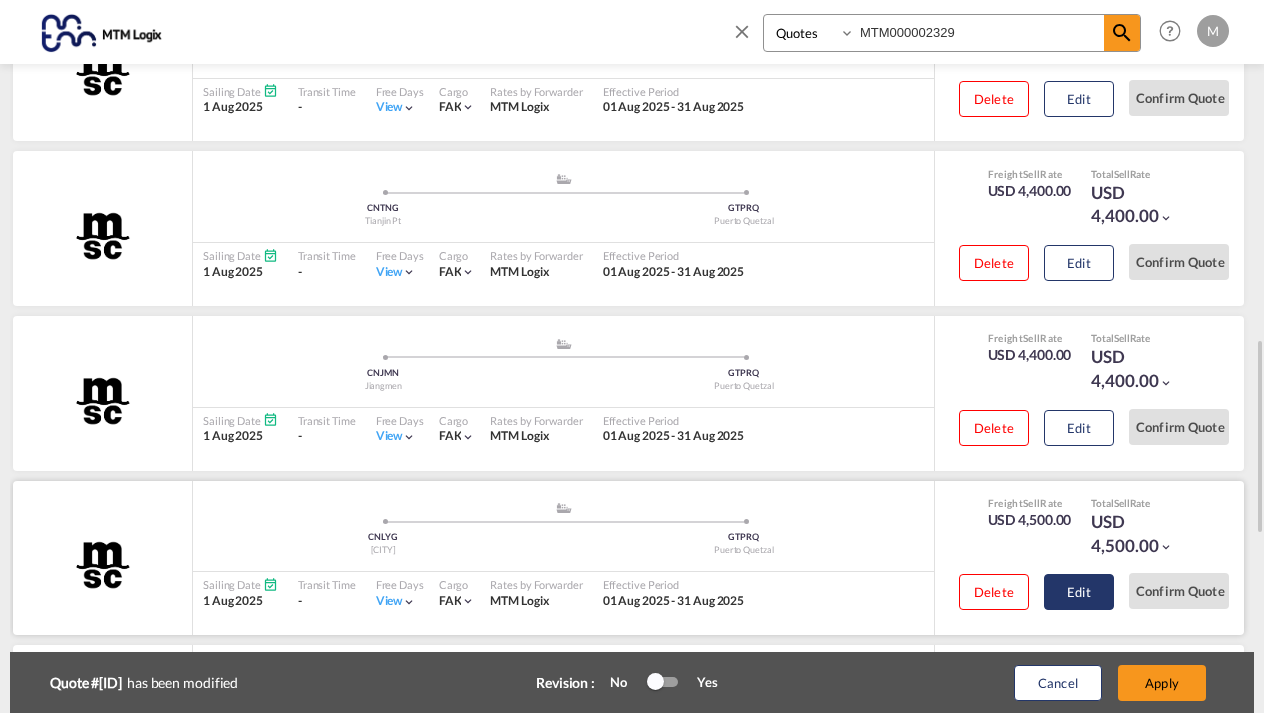click on "Edit" at bounding box center [1079, -560] 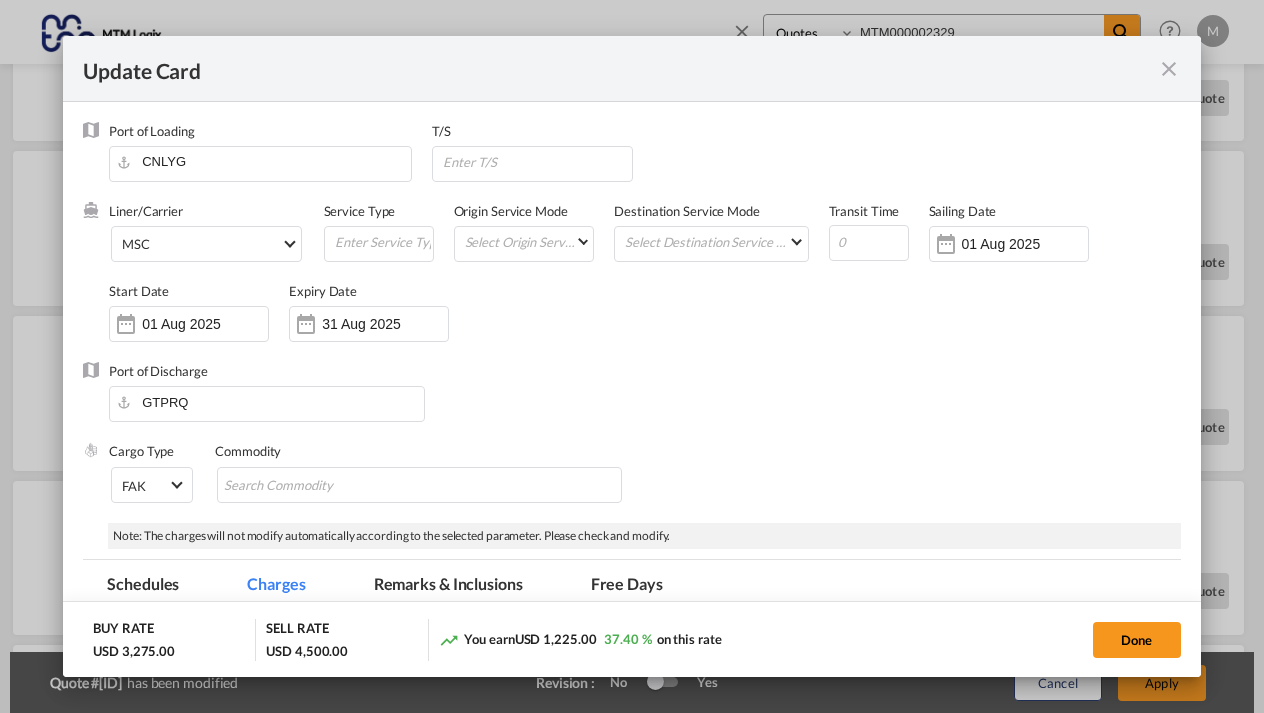 scroll, scrollTop: 0, scrollLeft: 0, axis: both 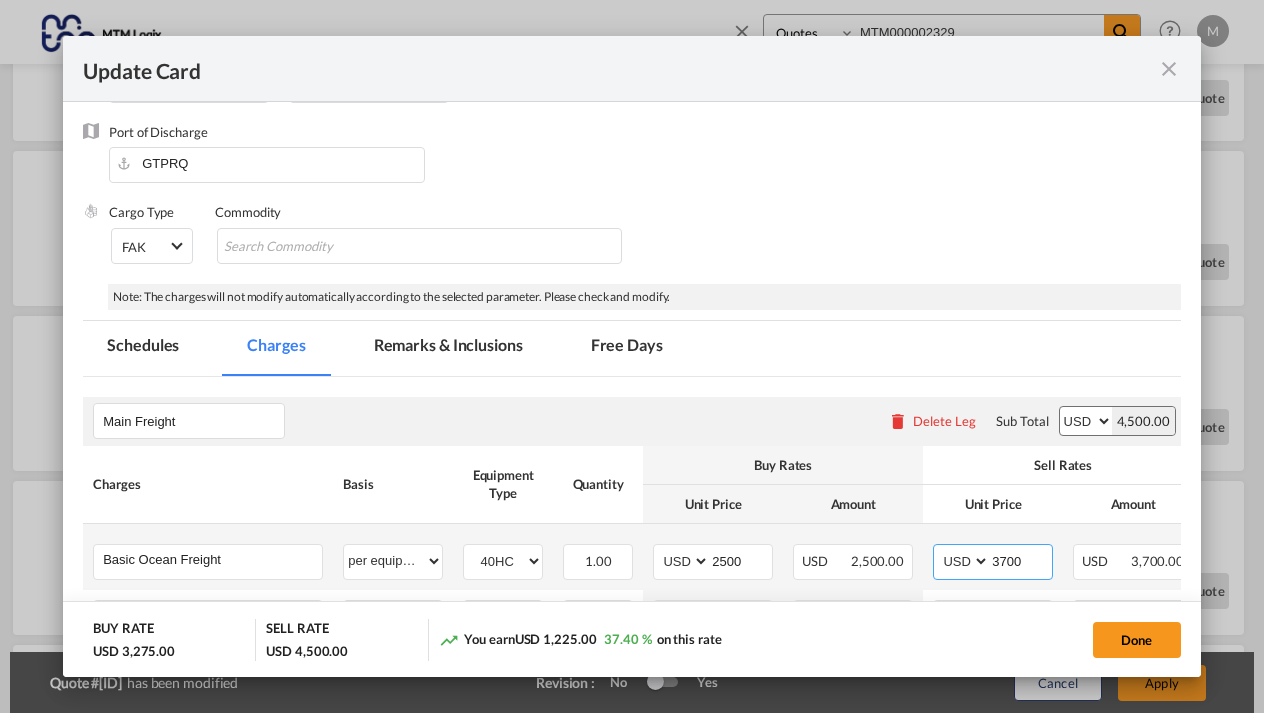 click on "3700" at bounding box center [1021, 560] 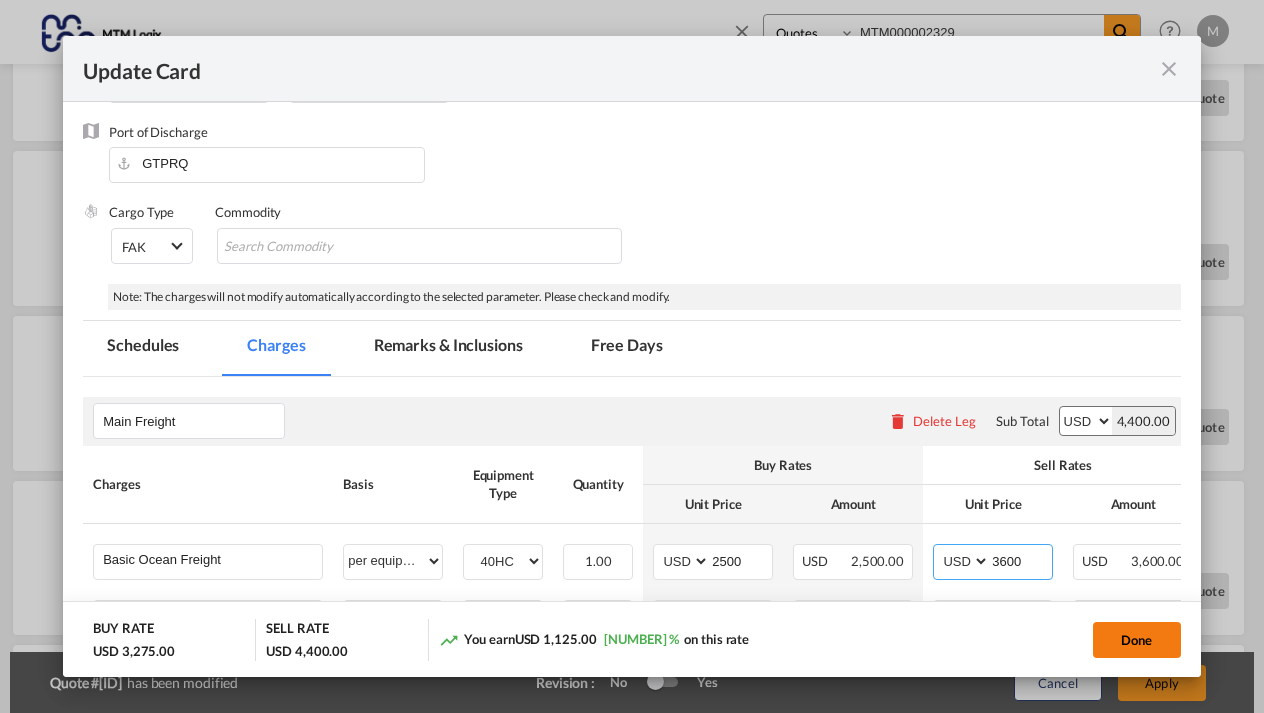 type on "3600" 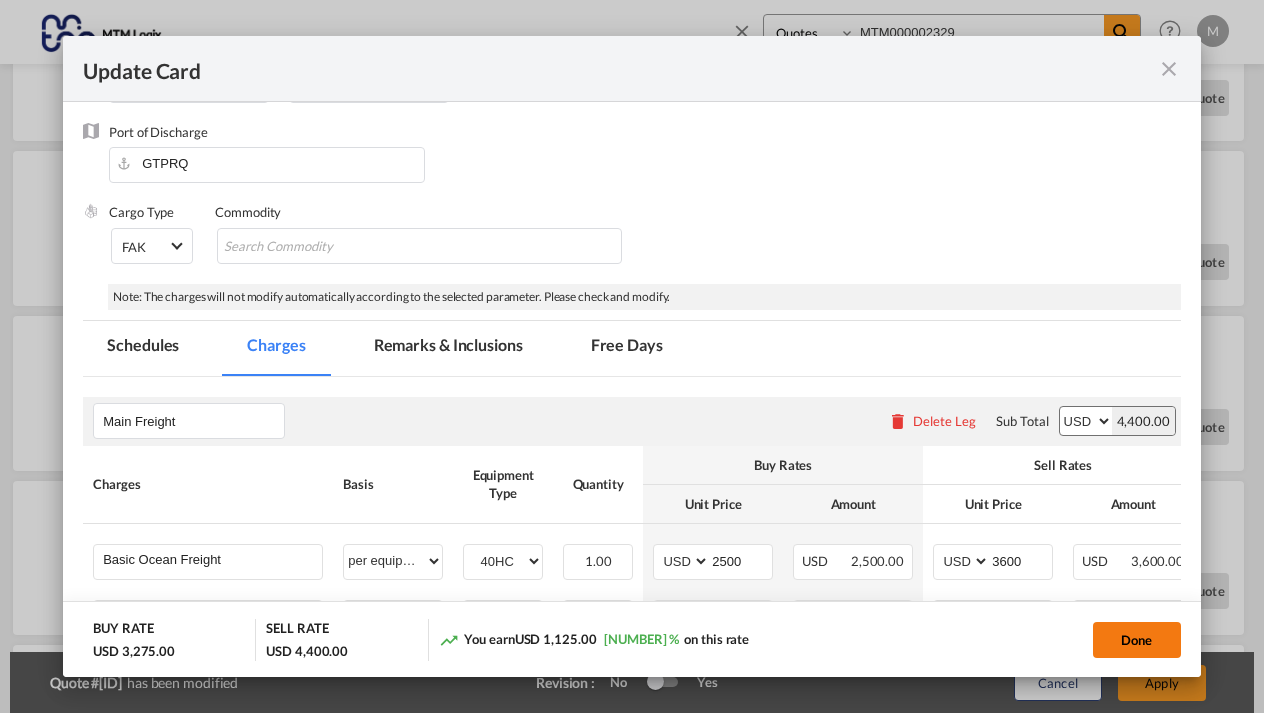 click on "Done" 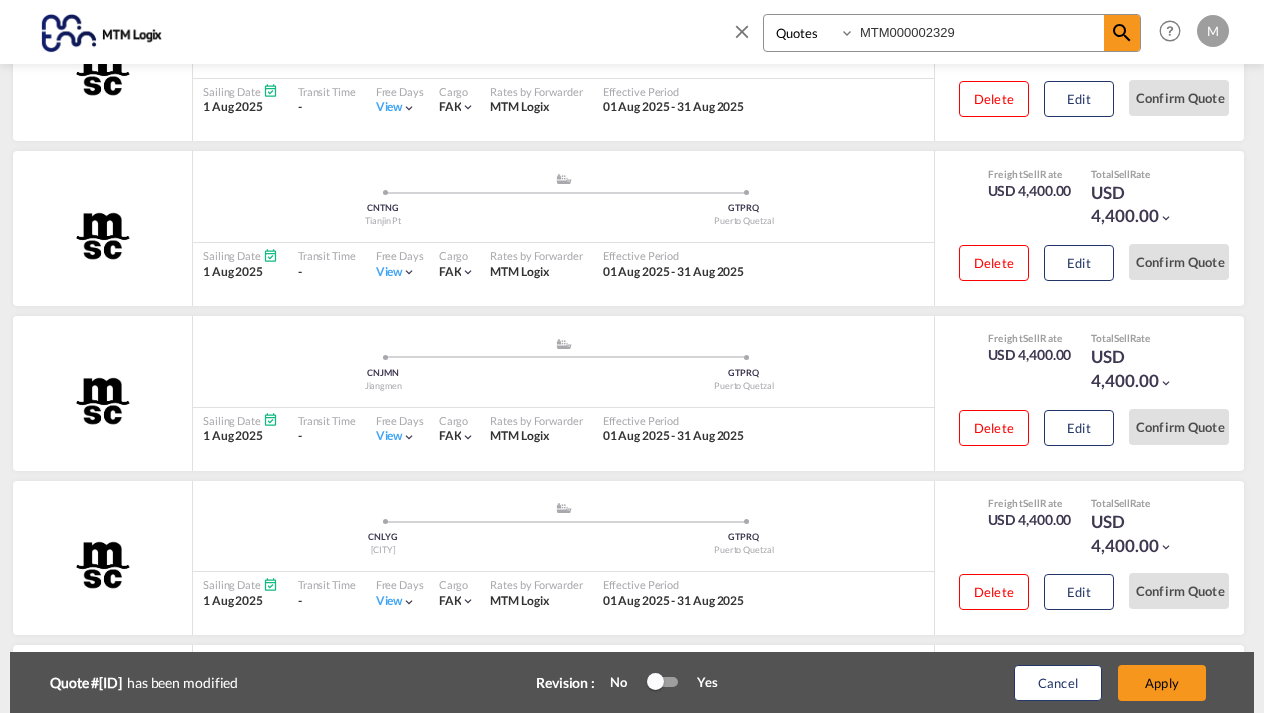 type on "31 Jul 2025" 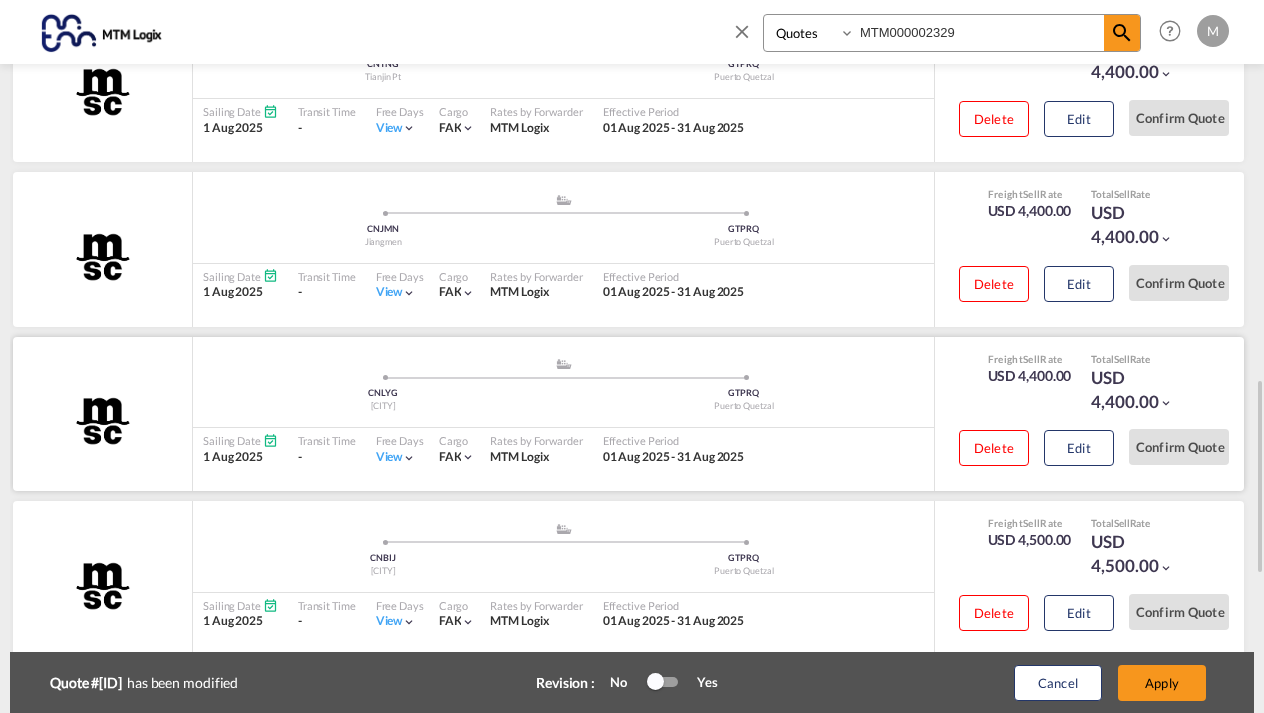 scroll, scrollTop: 1397, scrollLeft: 0, axis: vertical 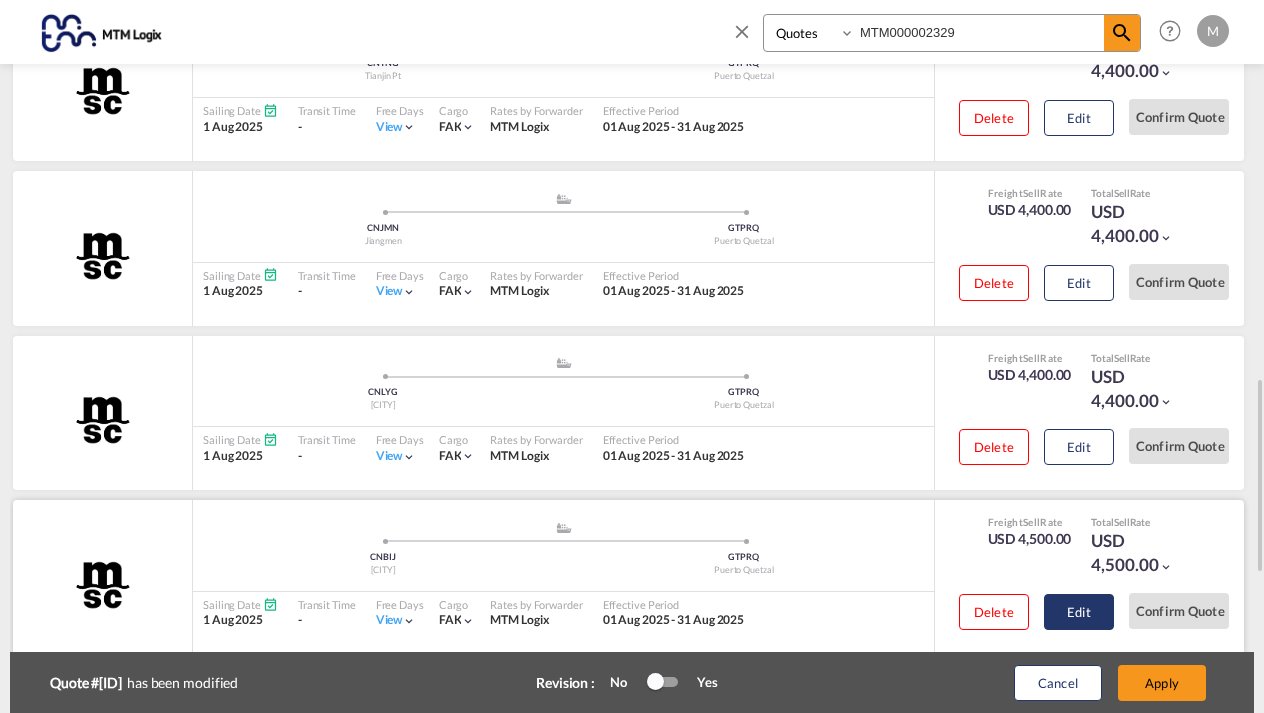click on "Edit" at bounding box center [1079, -705] 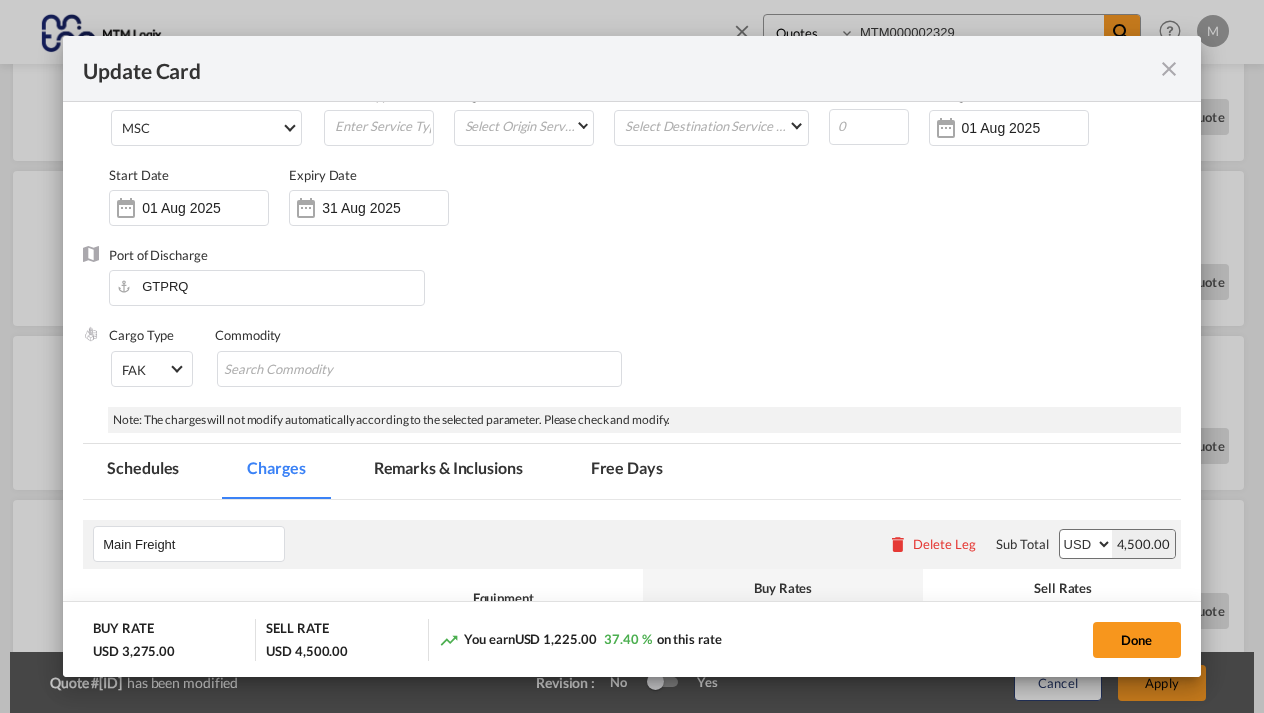 scroll, scrollTop: 233, scrollLeft: 0, axis: vertical 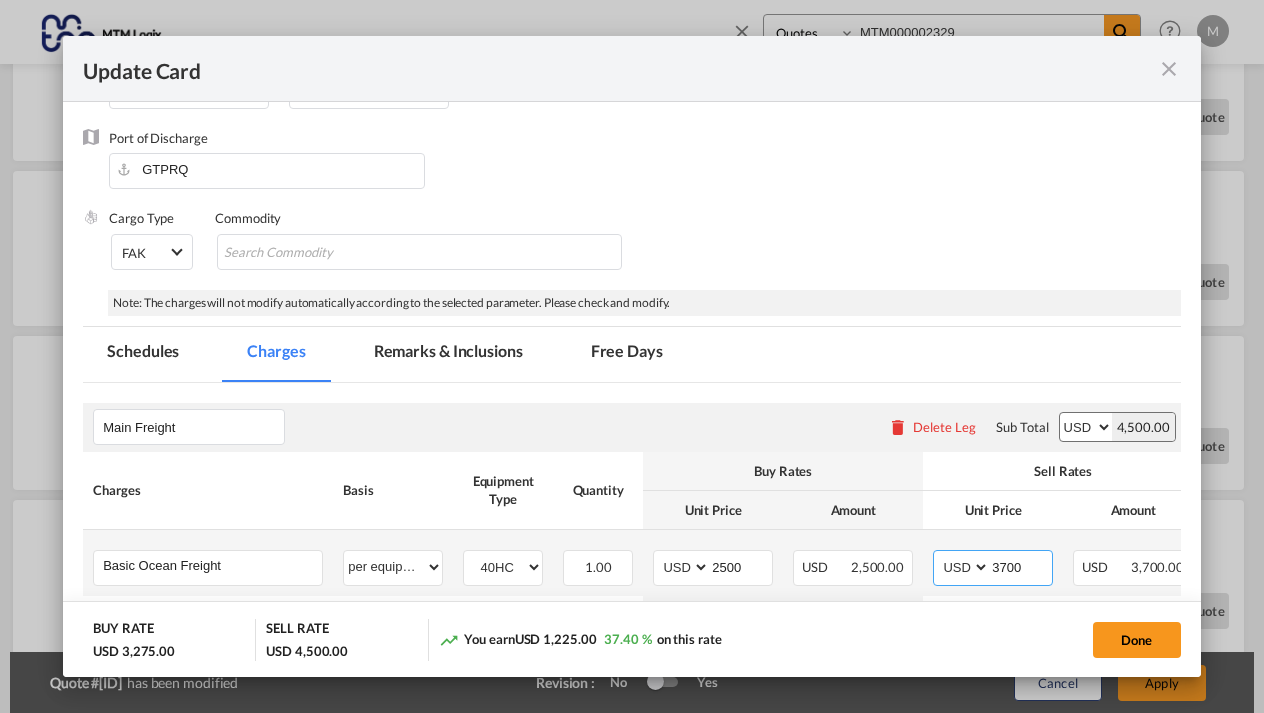 click on "3700" at bounding box center [1021, 566] 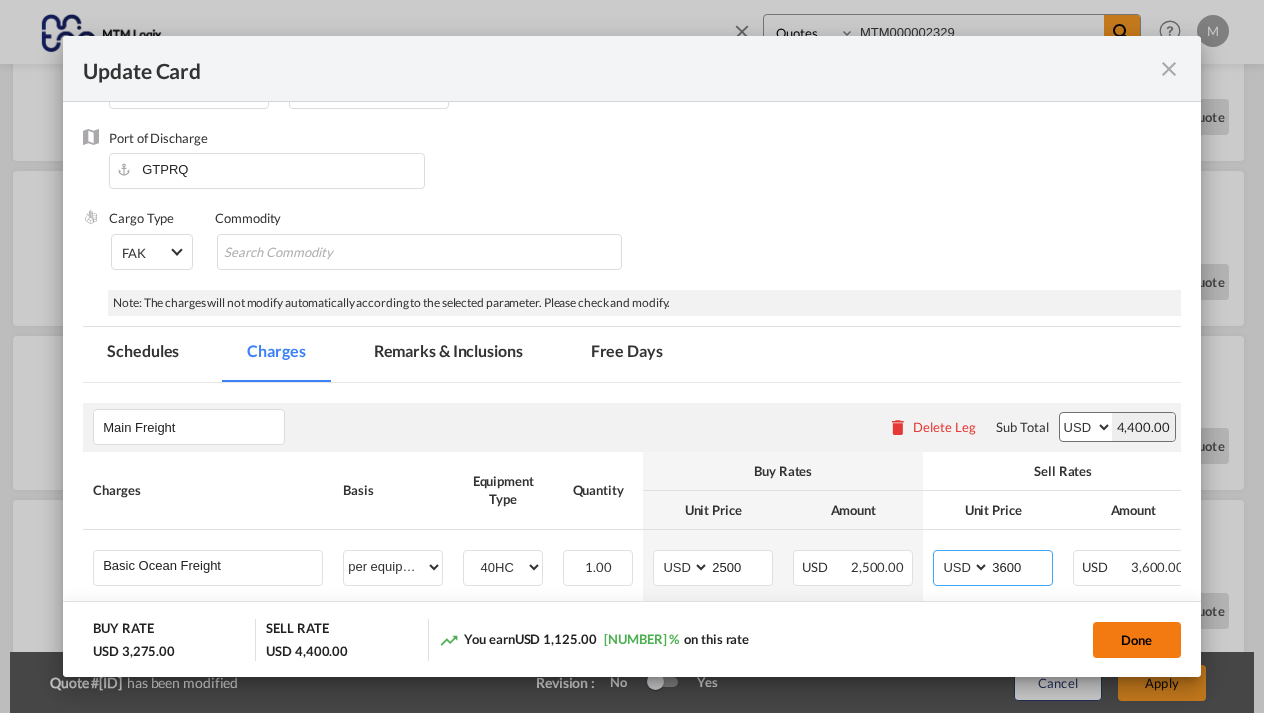 type on "3600" 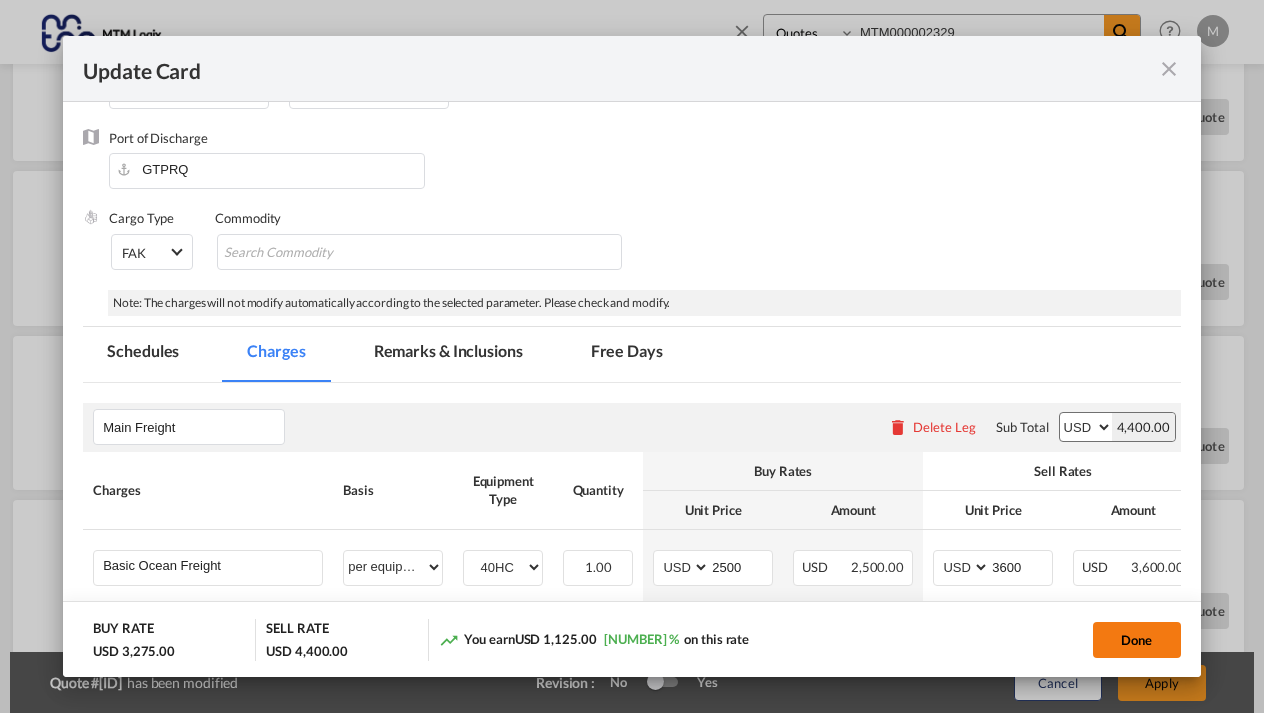 click on "Done" 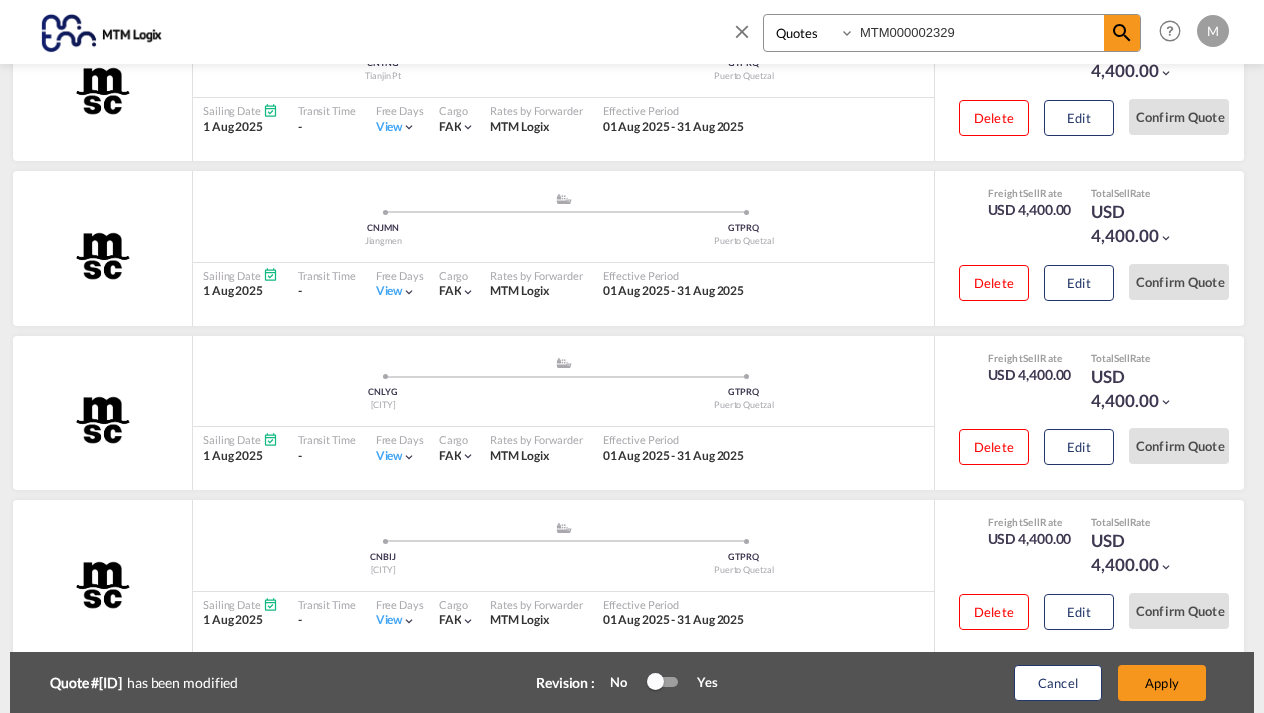 type on "31 Jul 2025" 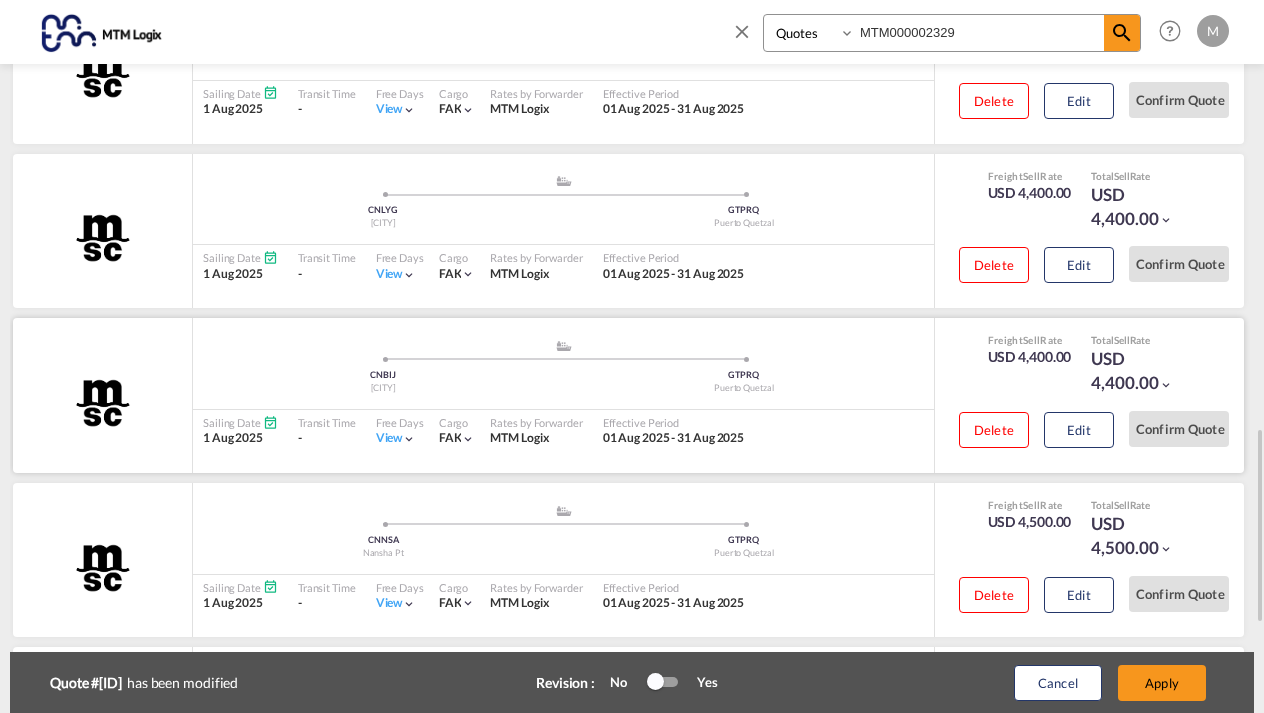 scroll, scrollTop: 1580, scrollLeft: 0, axis: vertical 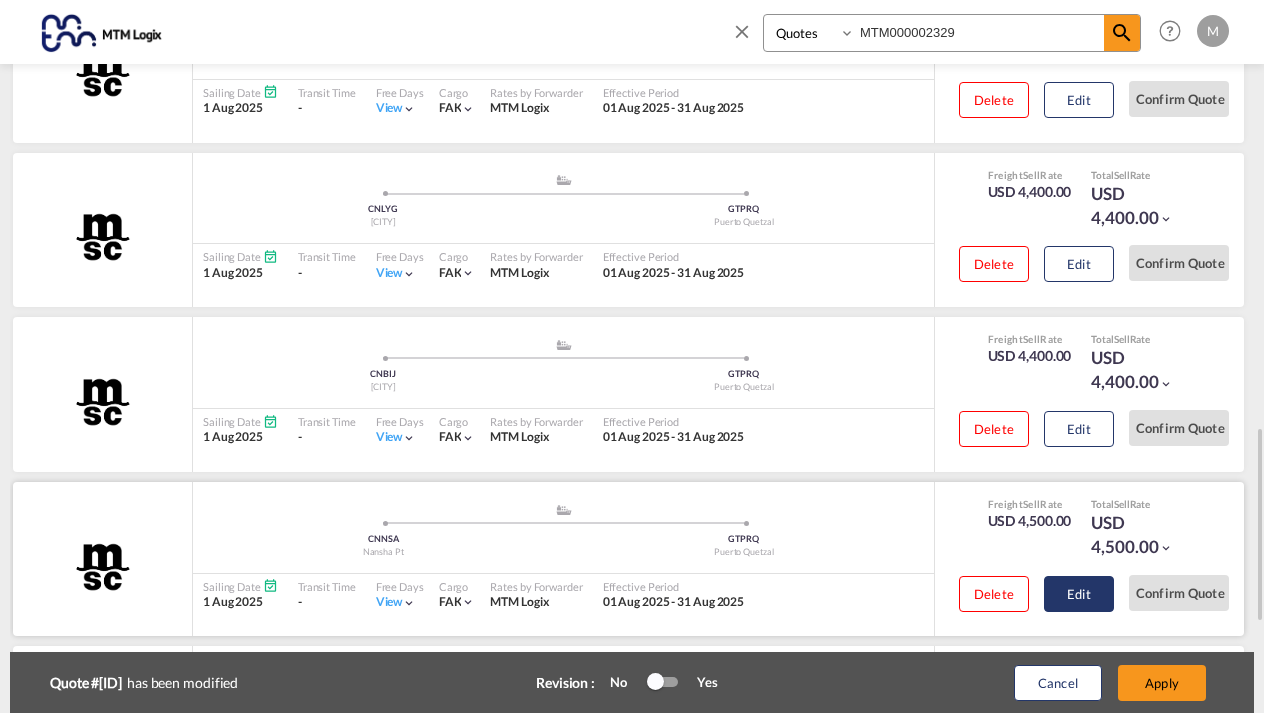 click on "Edit" at bounding box center [1079, -888] 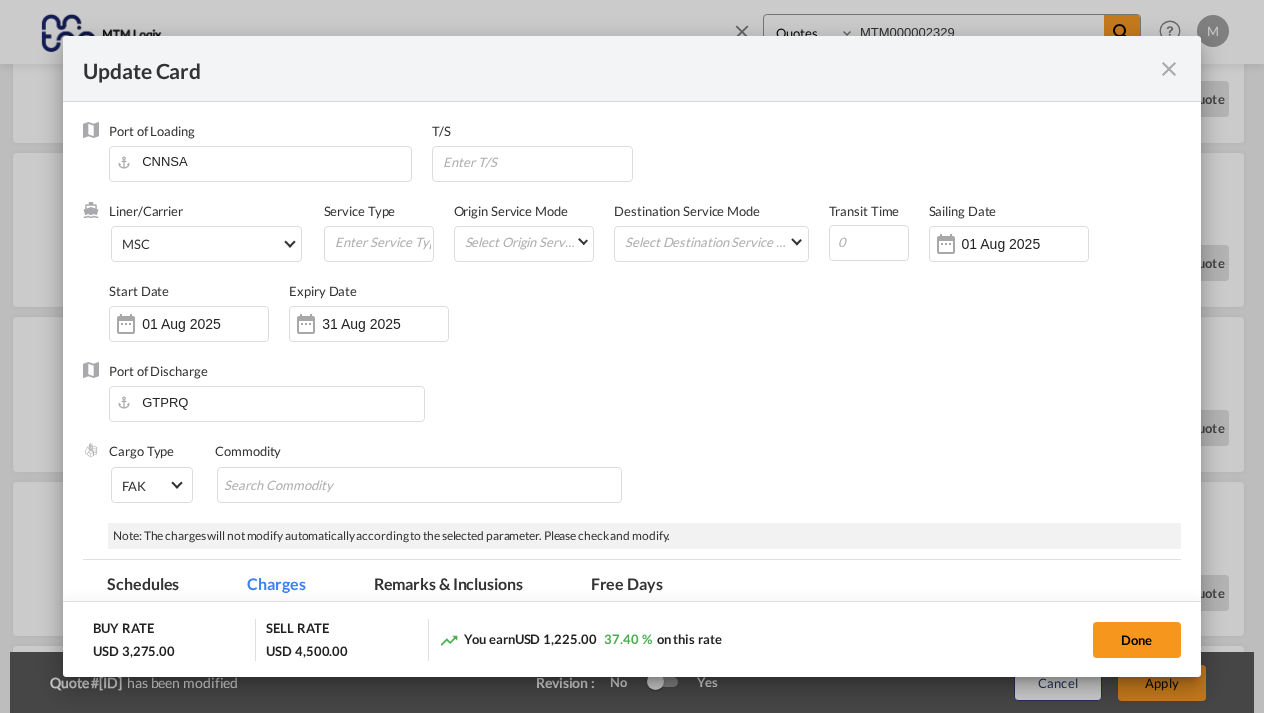 scroll, scrollTop: 425, scrollLeft: 0, axis: vertical 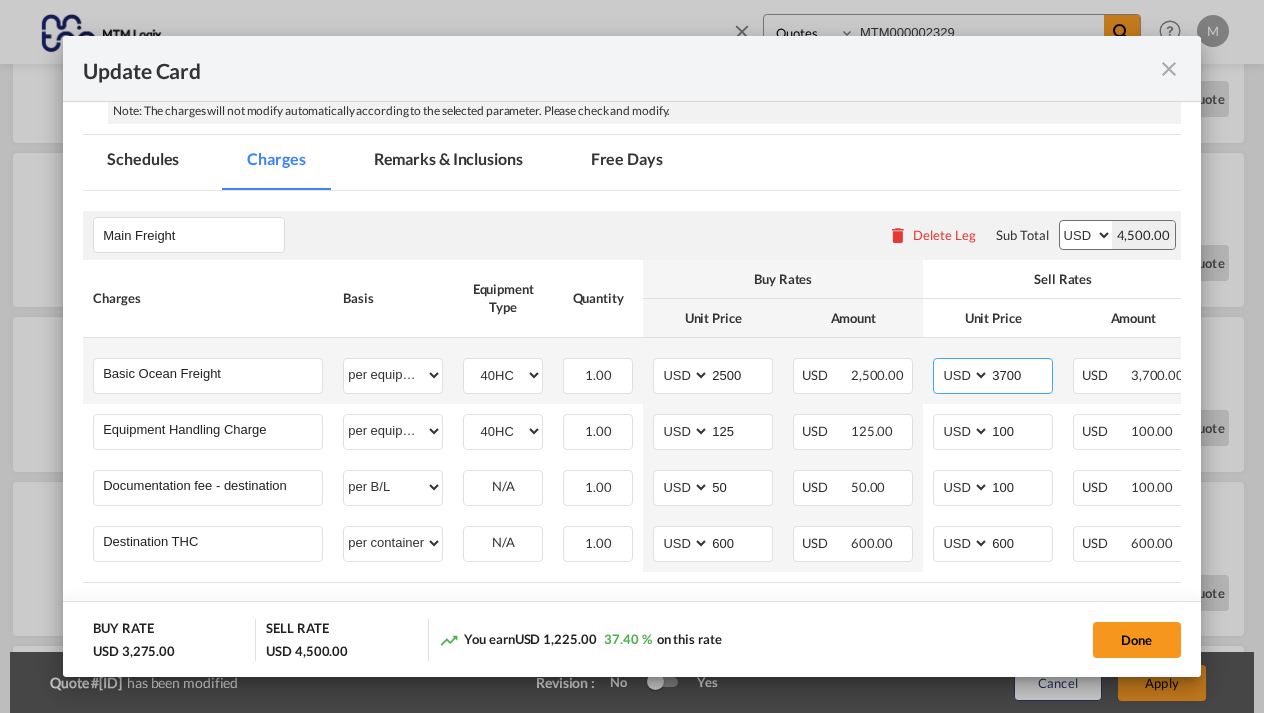click on "3700" at bounding box center [1021, 374] 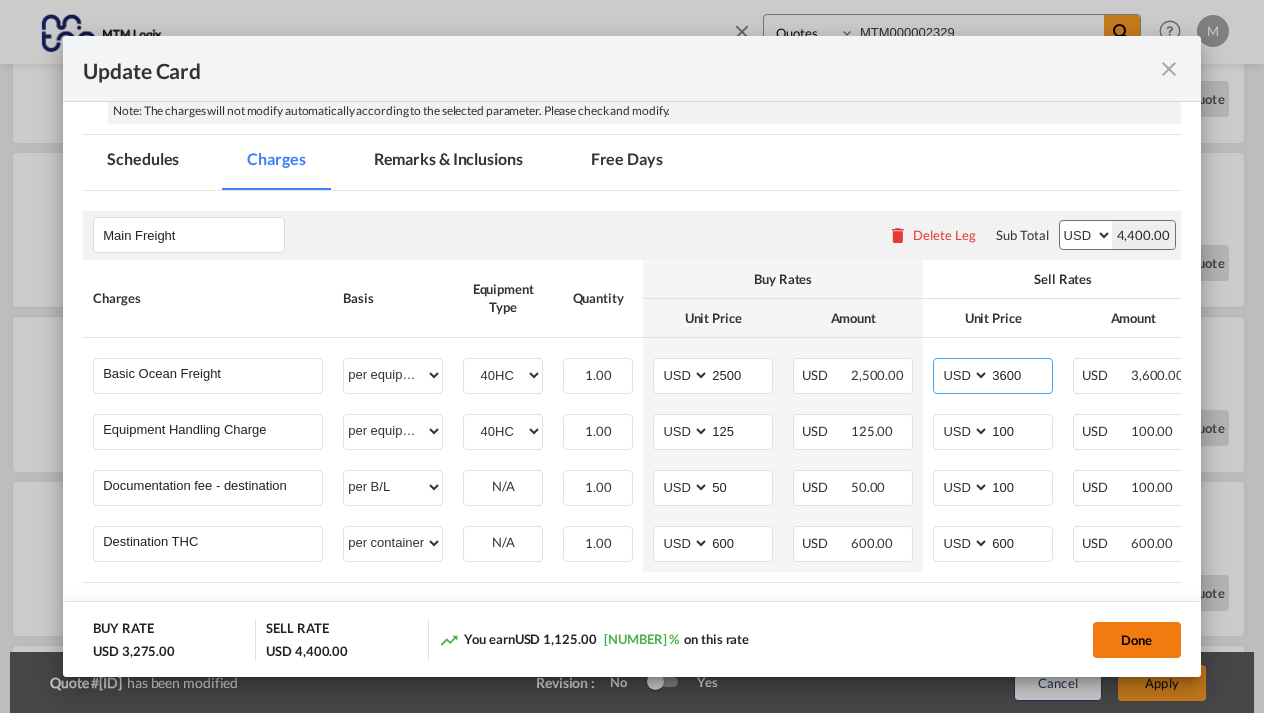 type on "3600" 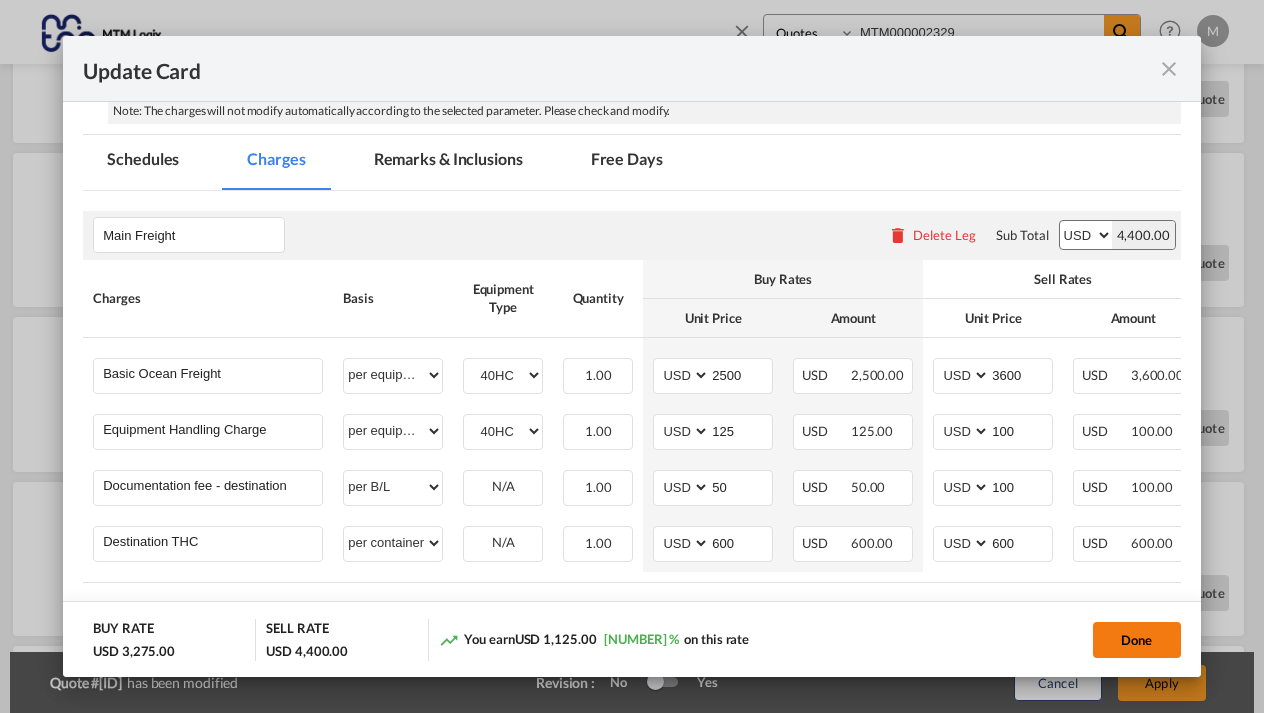 click on "Done" 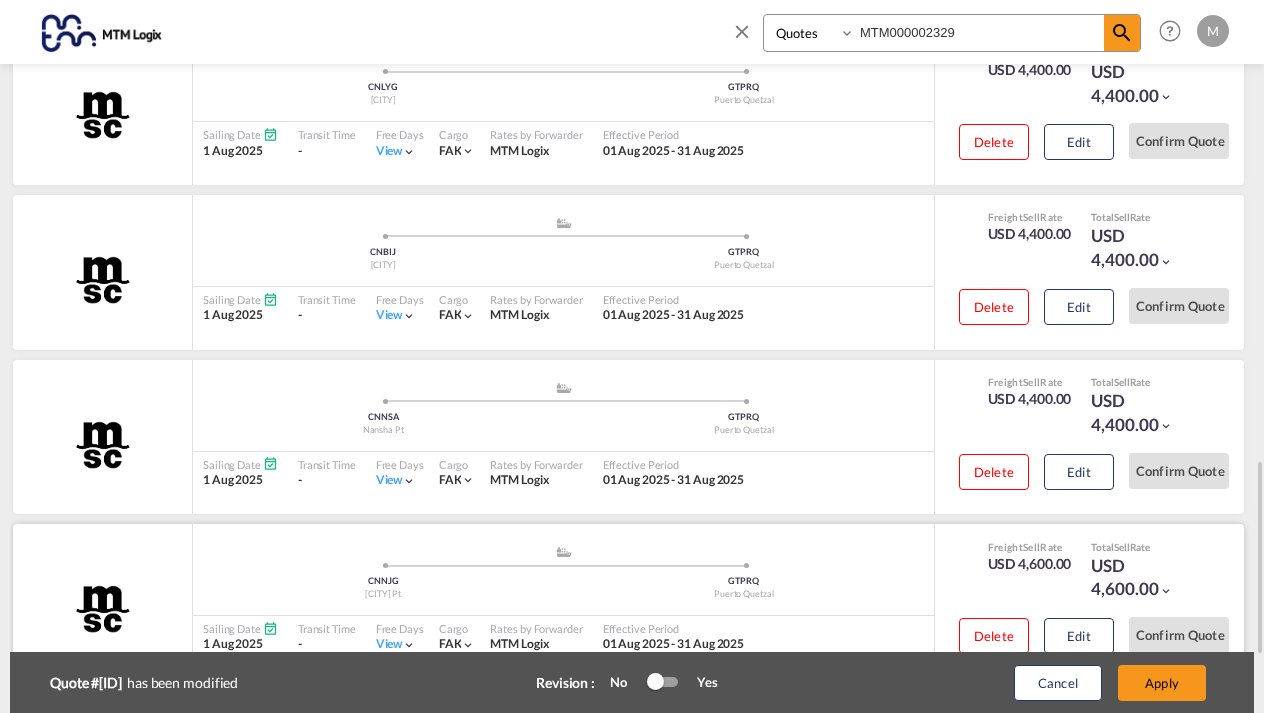 scroll, scrollTop: 1691, scrollLeft: 0, axis: vertical 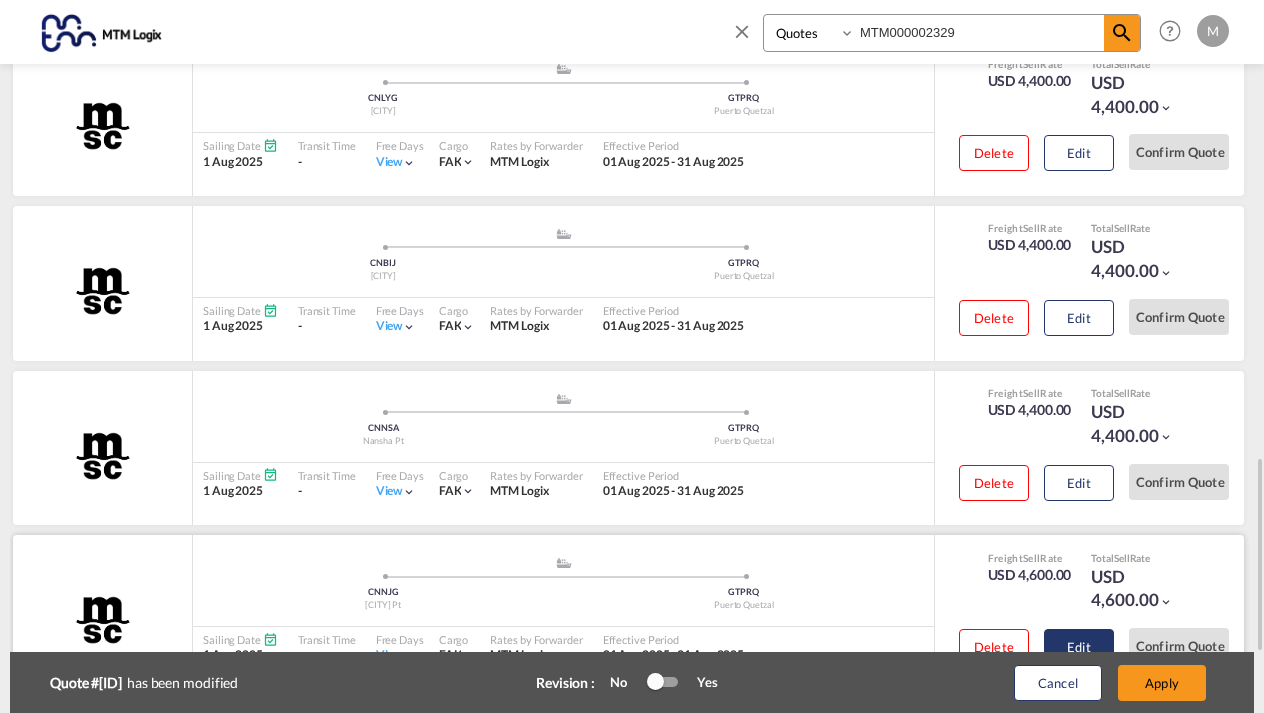 click on "Edit" at bounding box center [1079, -999] 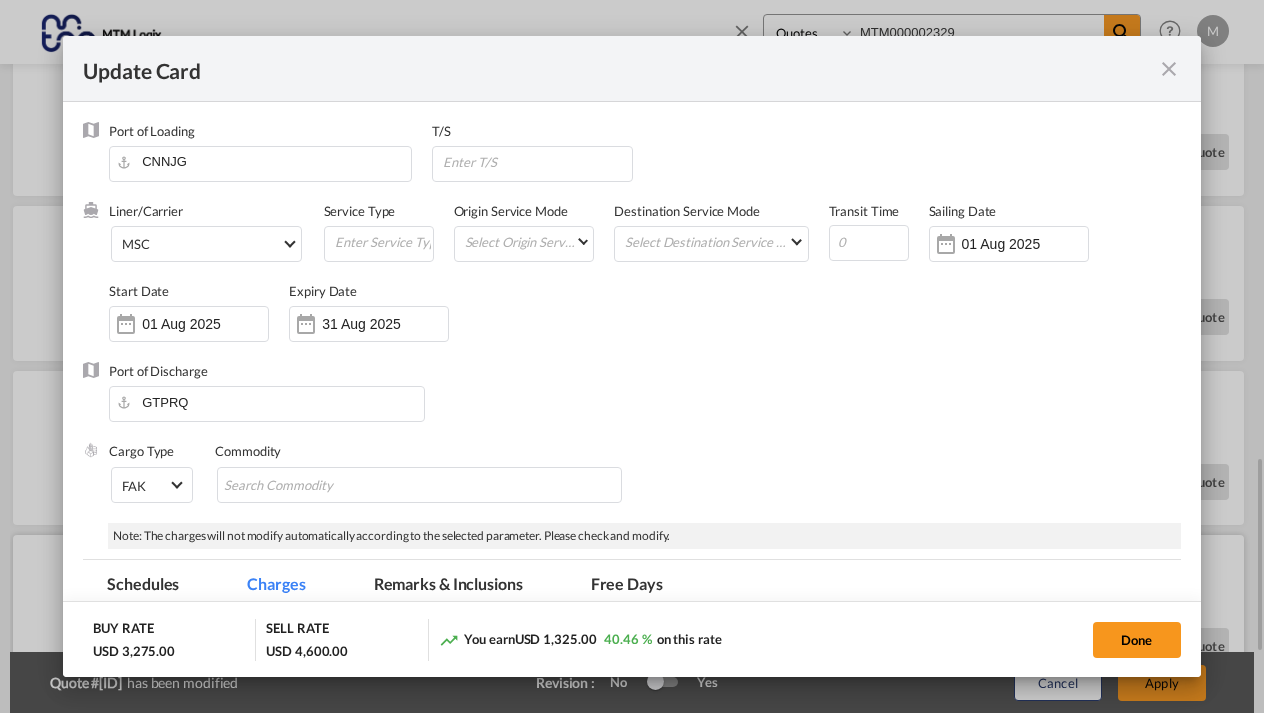 scroll, scrollTop: 0, scrollLeft: 0, axis: both 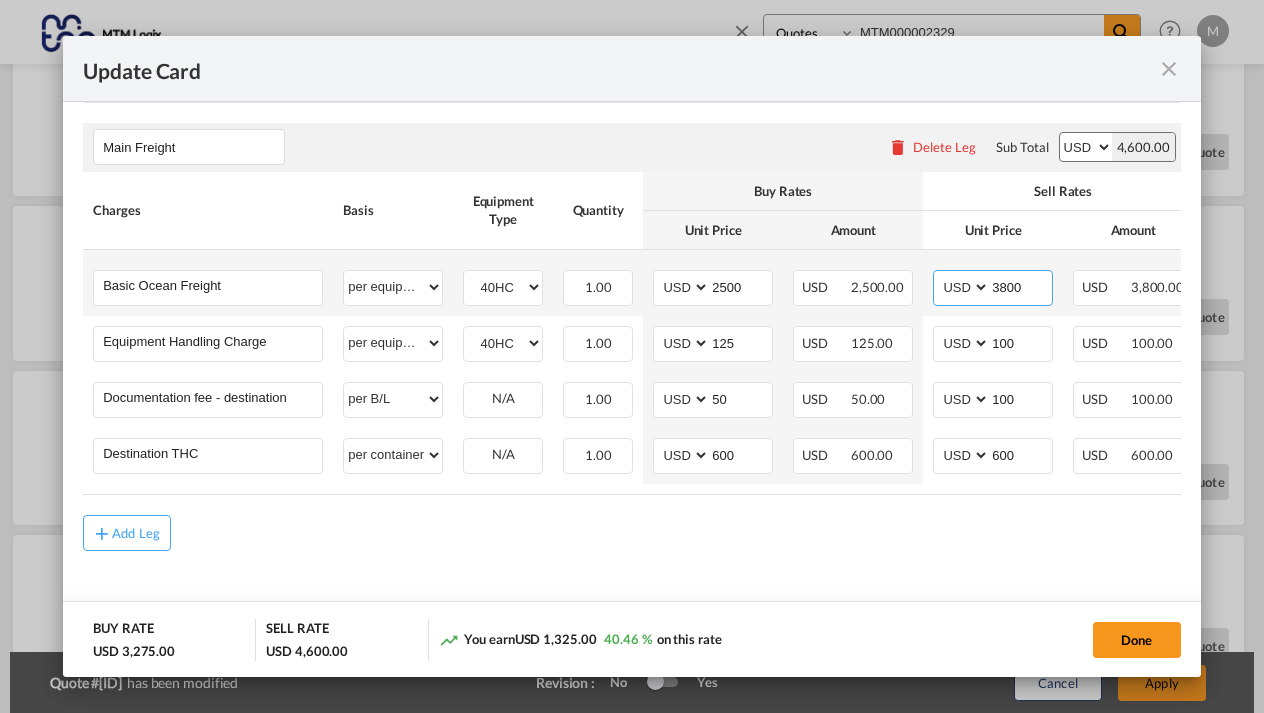 click on "3800" at bounding box center (1021, 286) 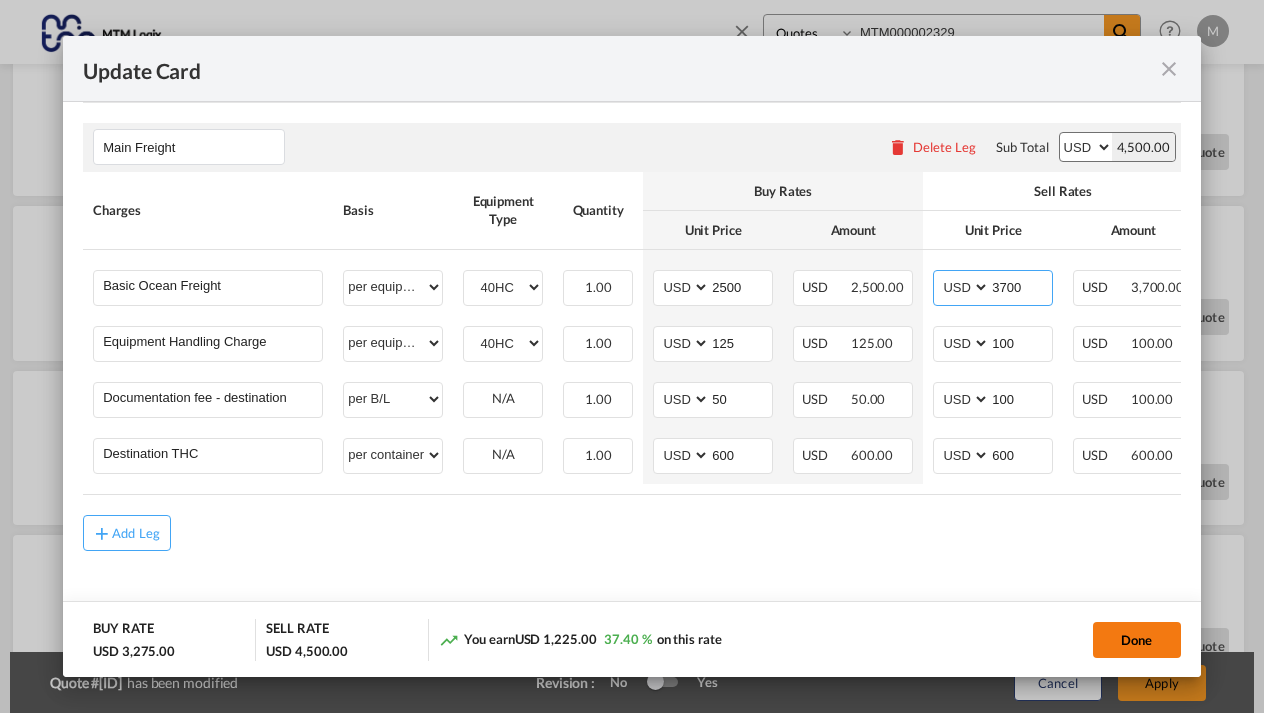 type on "3700" 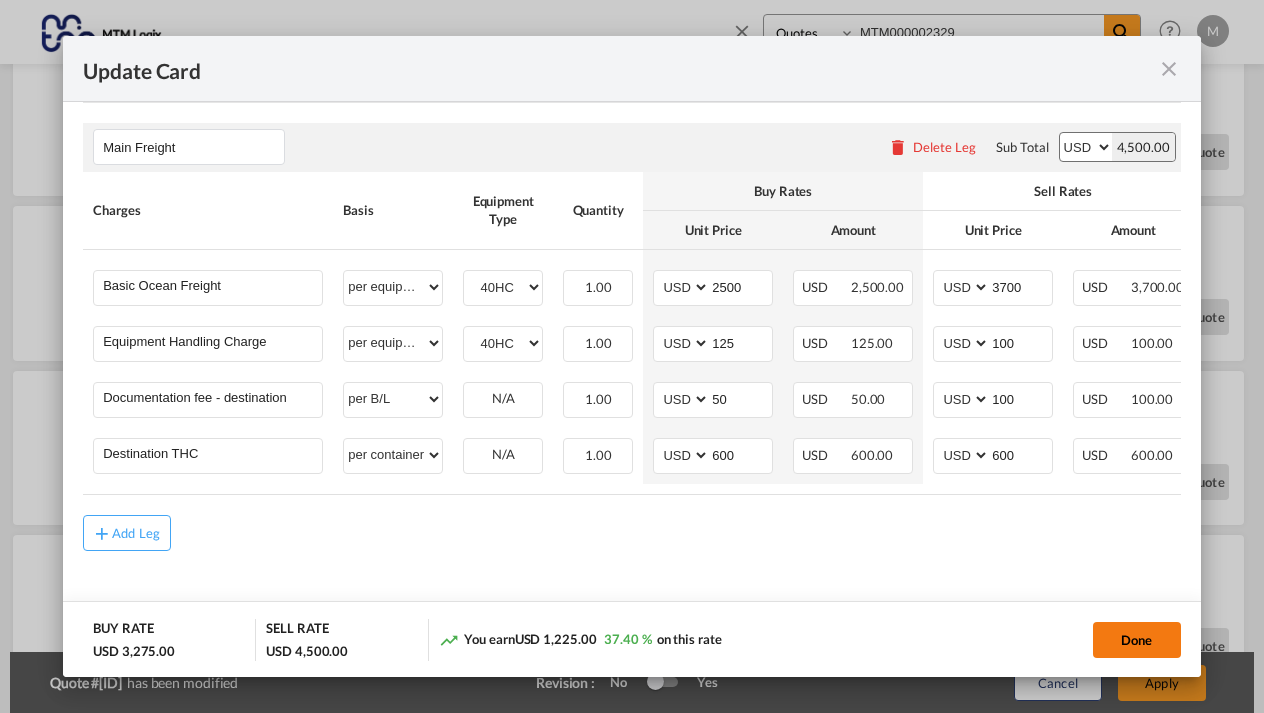 click on "Done" 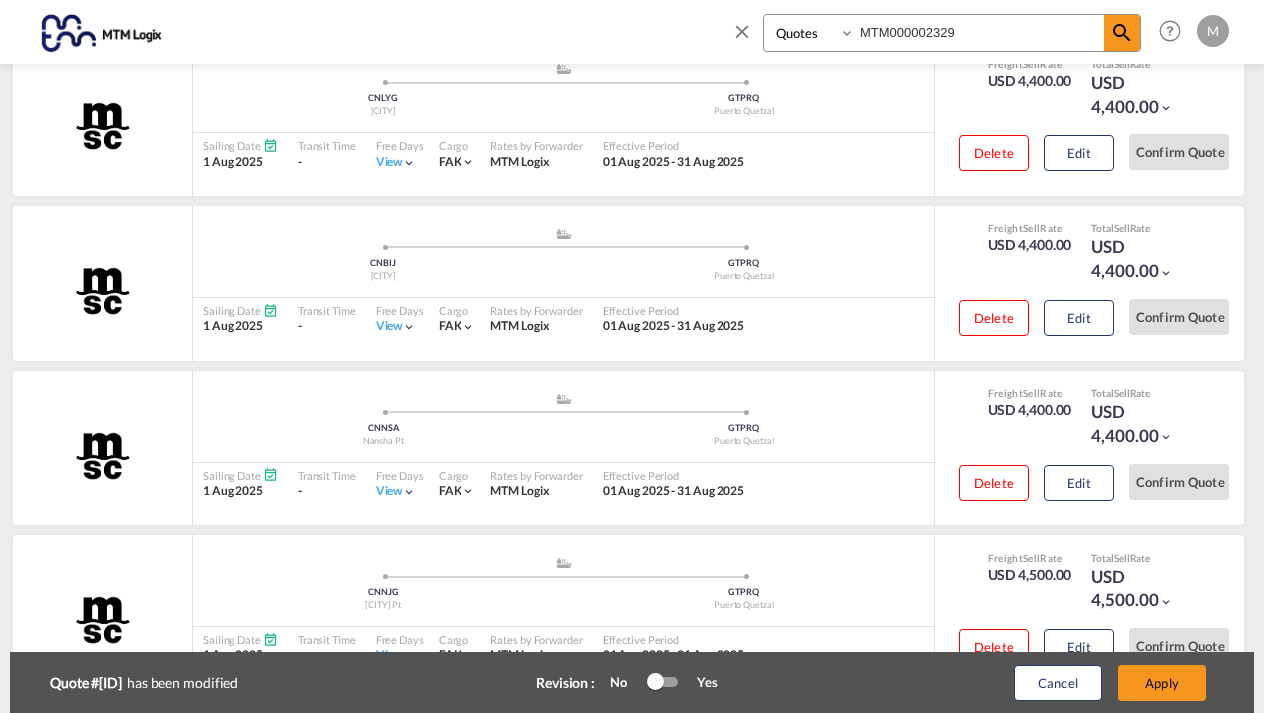 type on "31 Jul 2025" 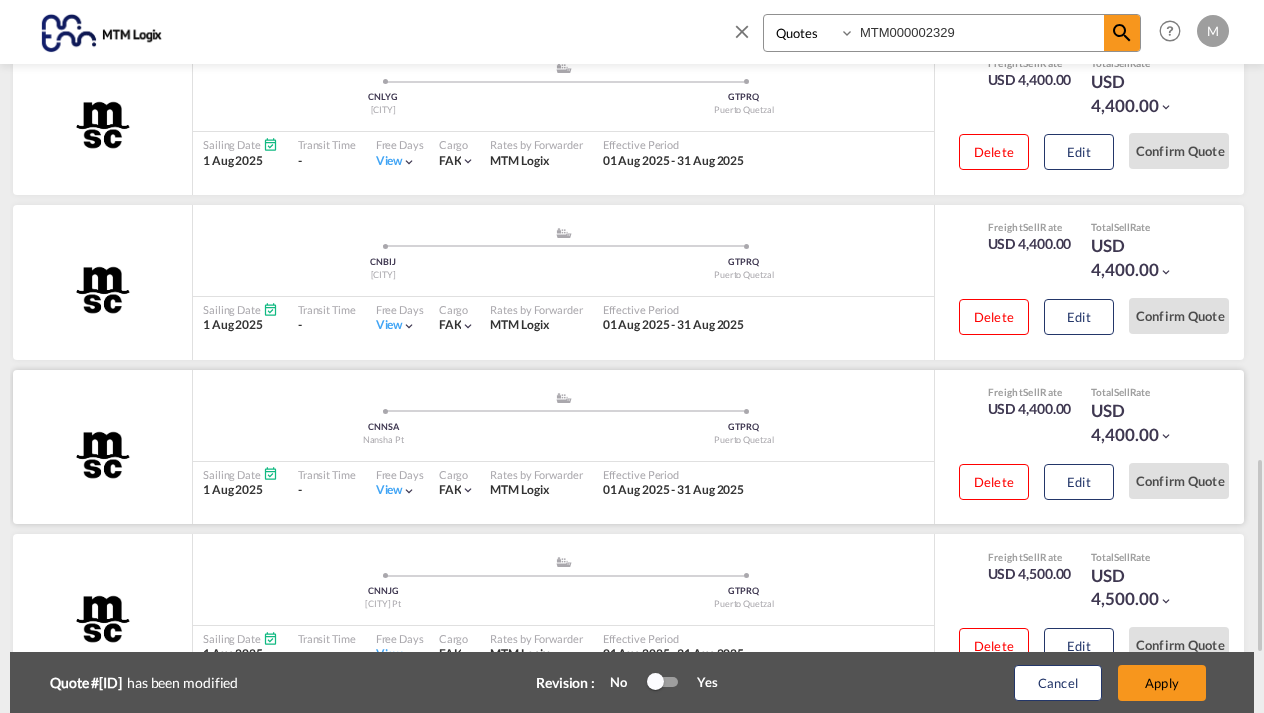 scroll, scrollTop: 1907, scrollLeft: 0, axis: vertical 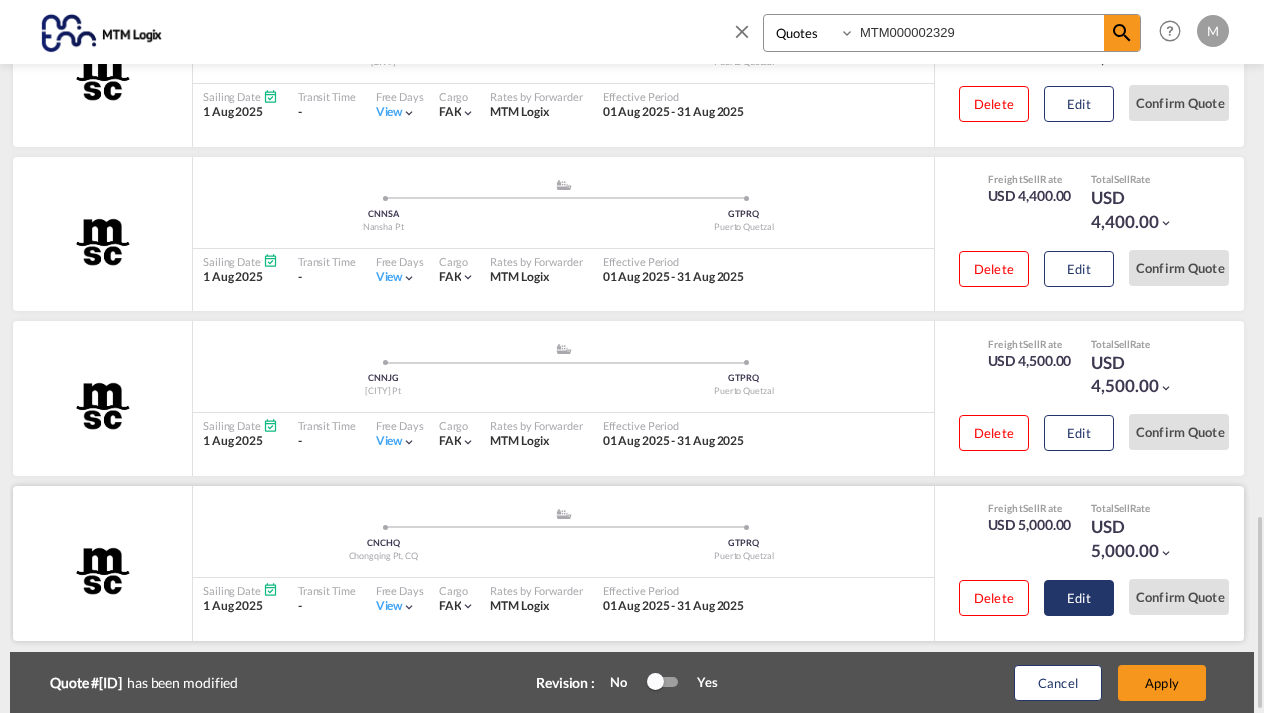 click on "Edit" at bounding box center (1079, -1213) 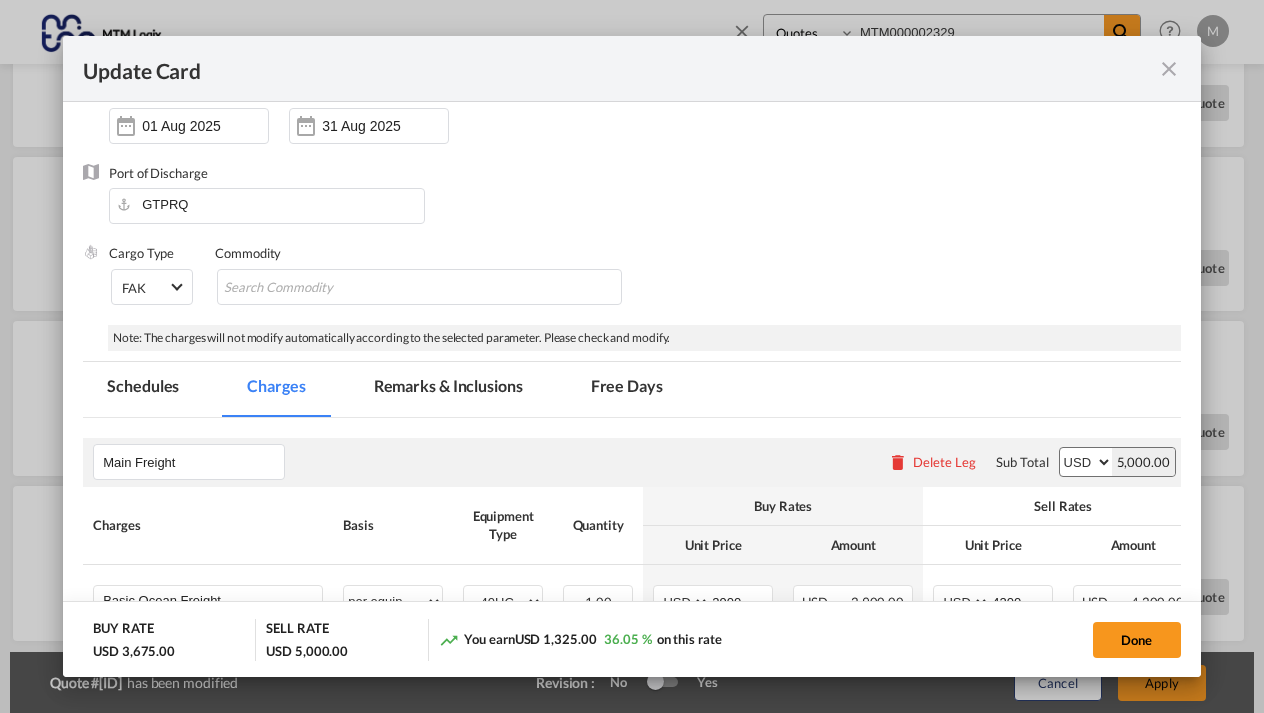 scroll, scrollTop: 207, scrollLeft: 0, axis: vertical 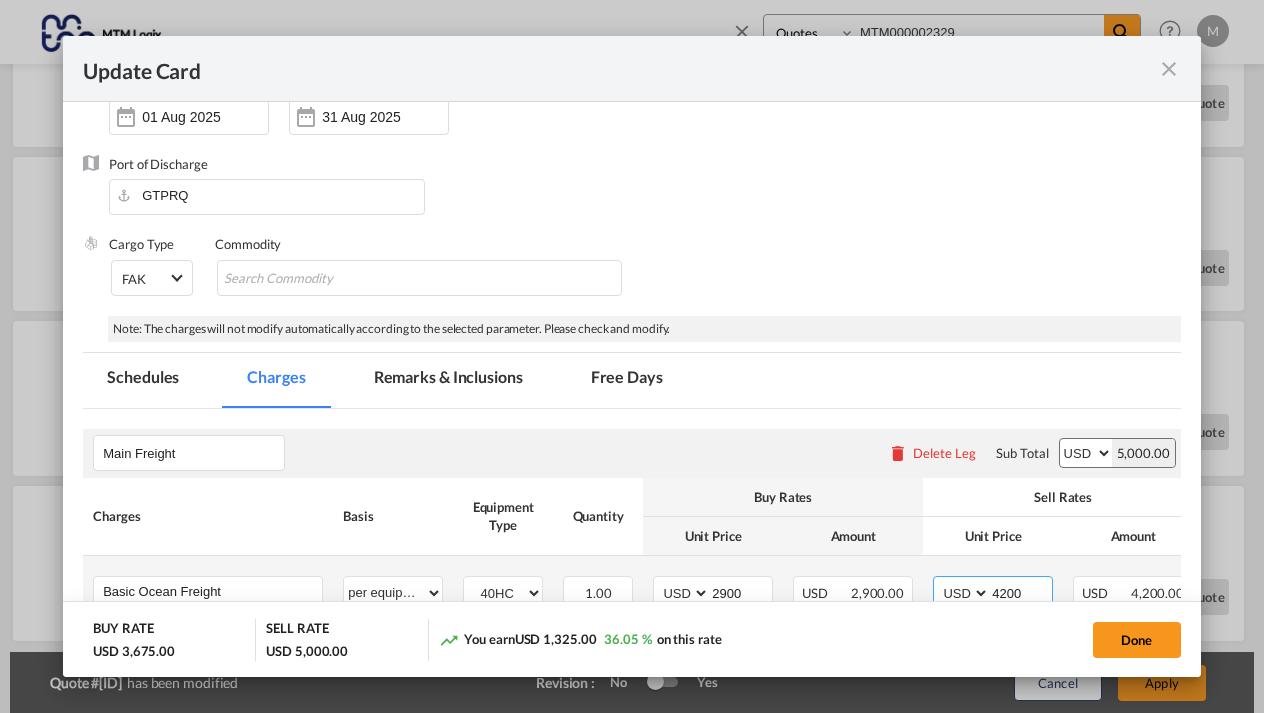 click on "4200" at bounding box center (1021, 592) 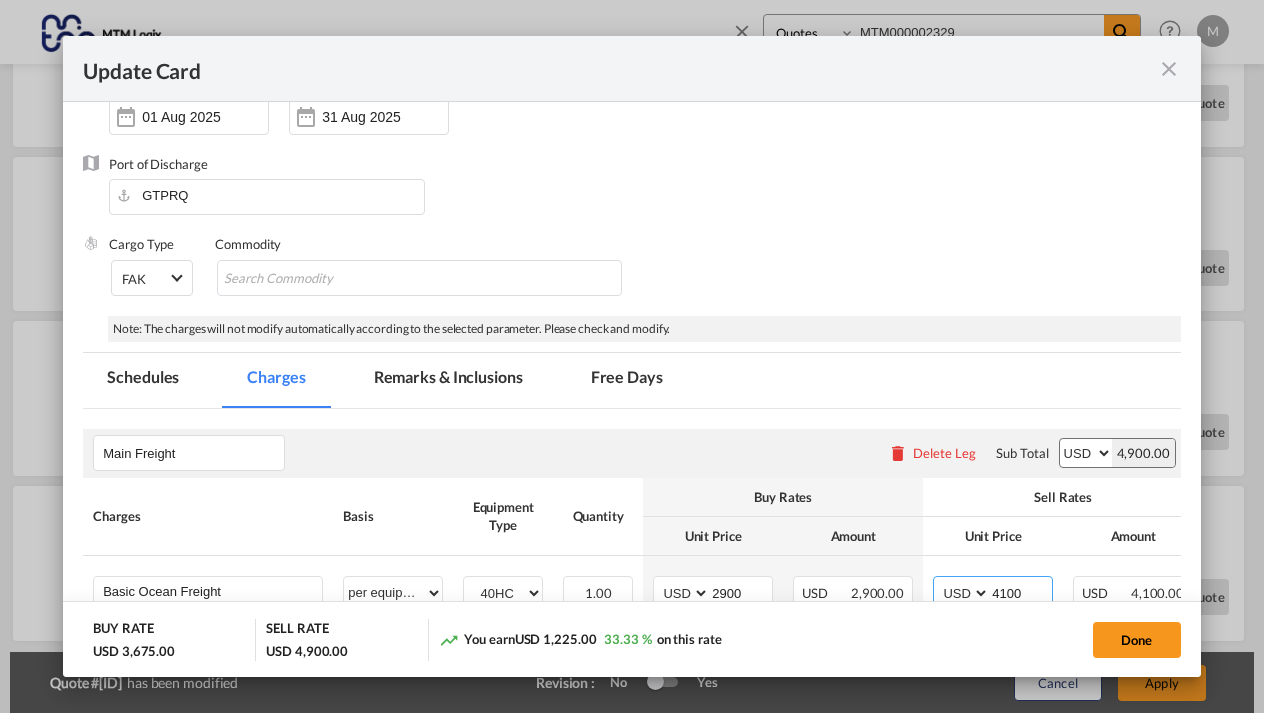 scroll, scrollTop: 272, scrollLeft: 0, axis: vertical 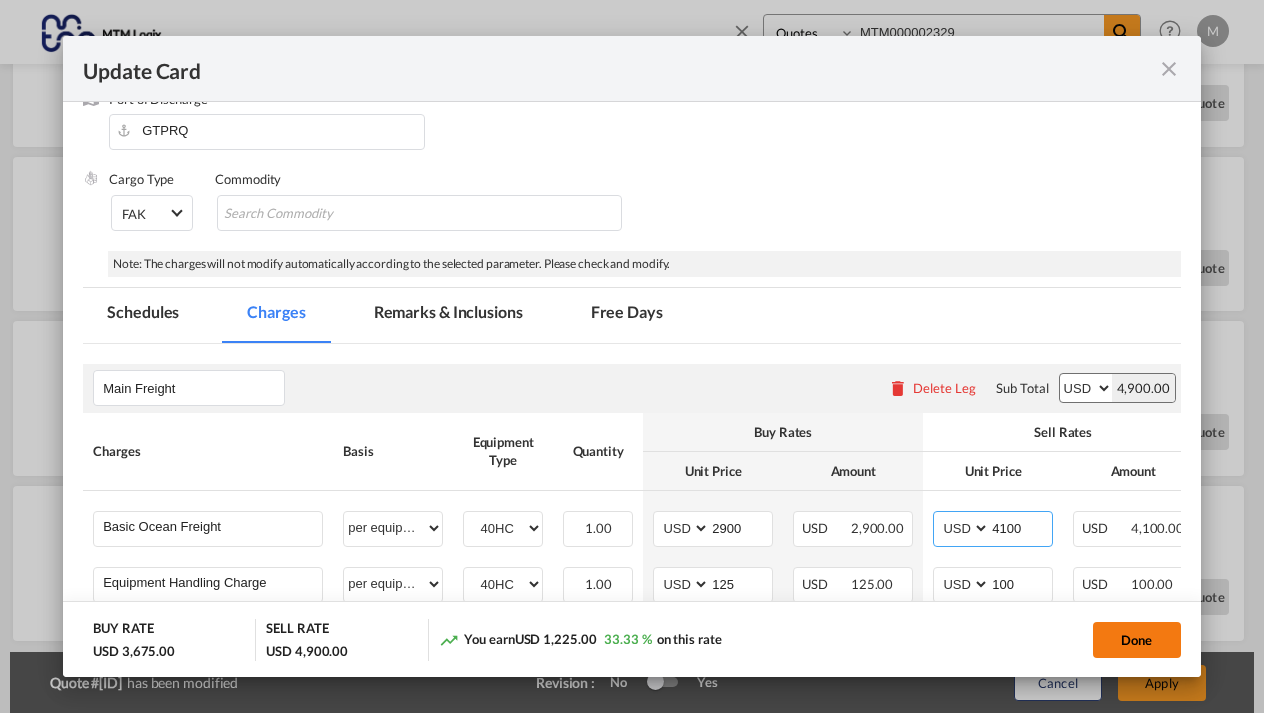type on "4100" 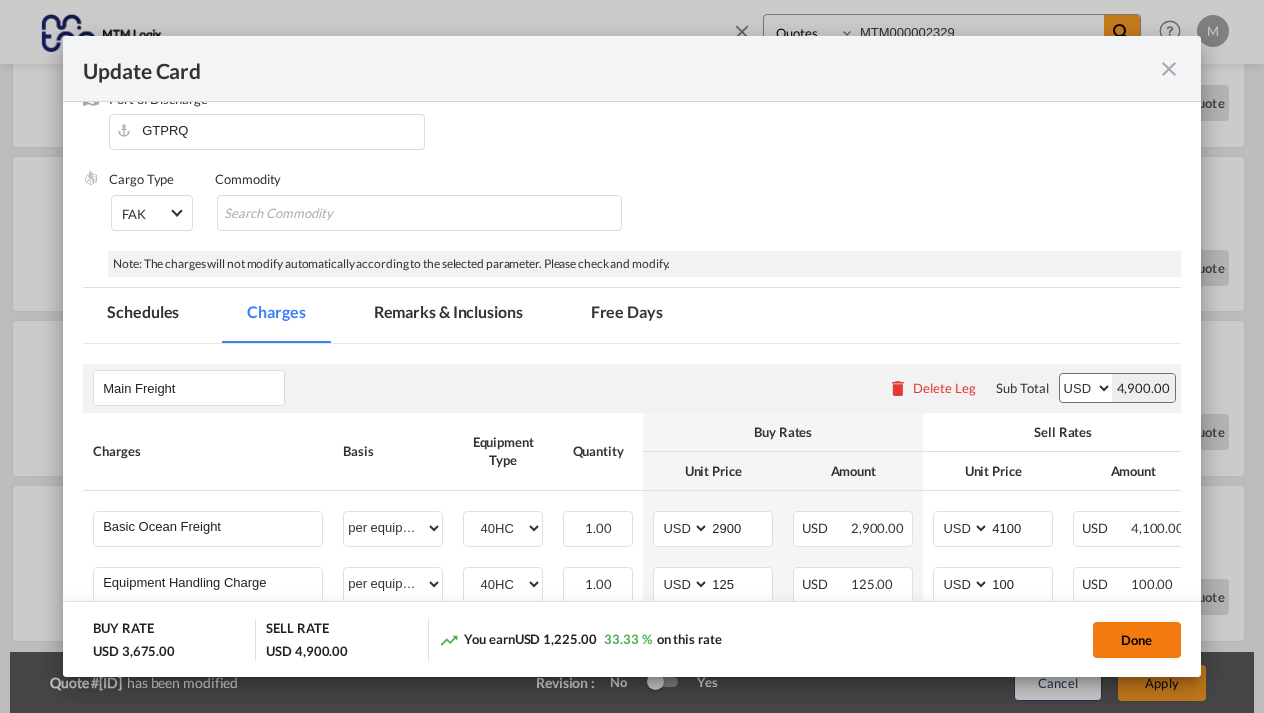 click on "Done" 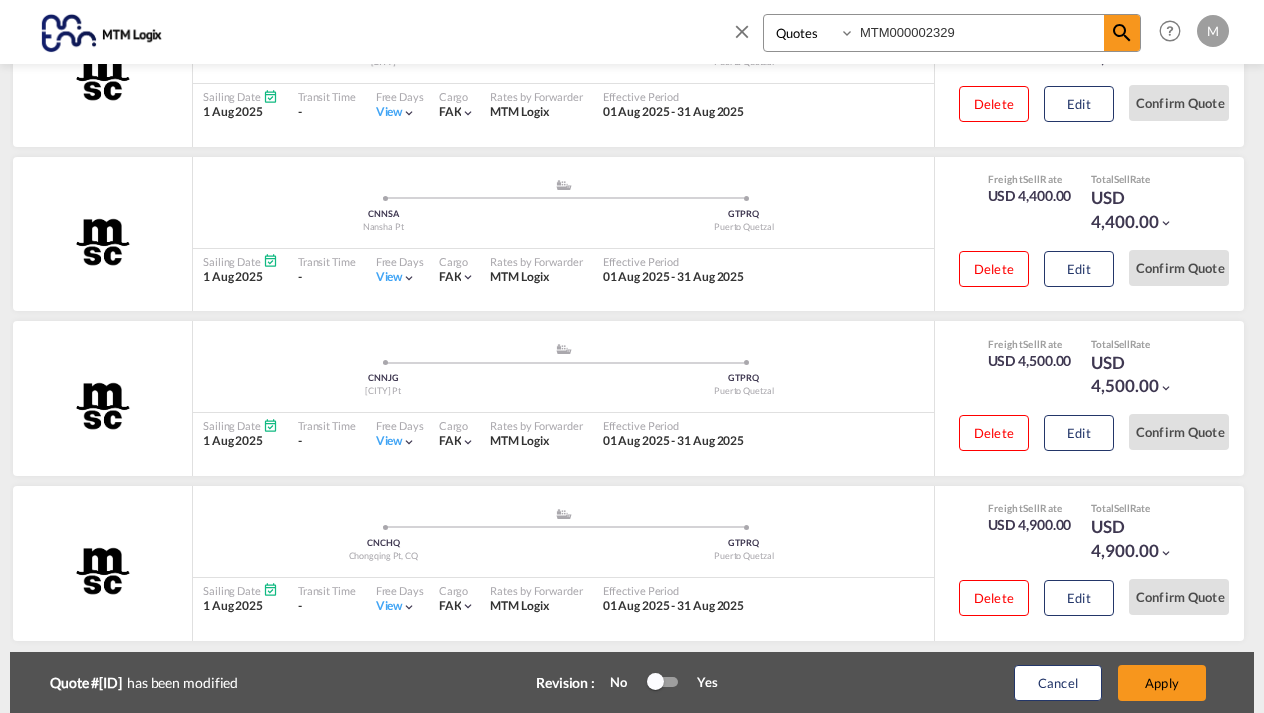 type on "31 Jul 2025" 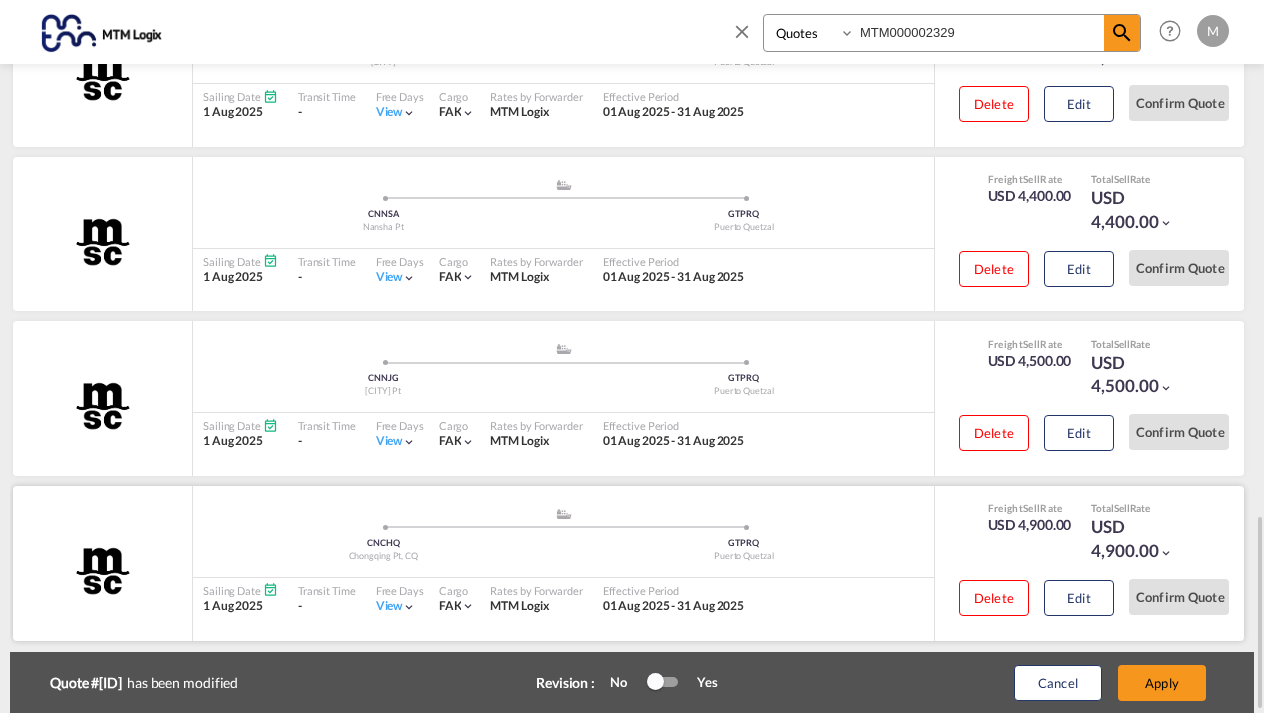 scroll, scrollTop: 1906, scrollLeft: 0, axis: vertical 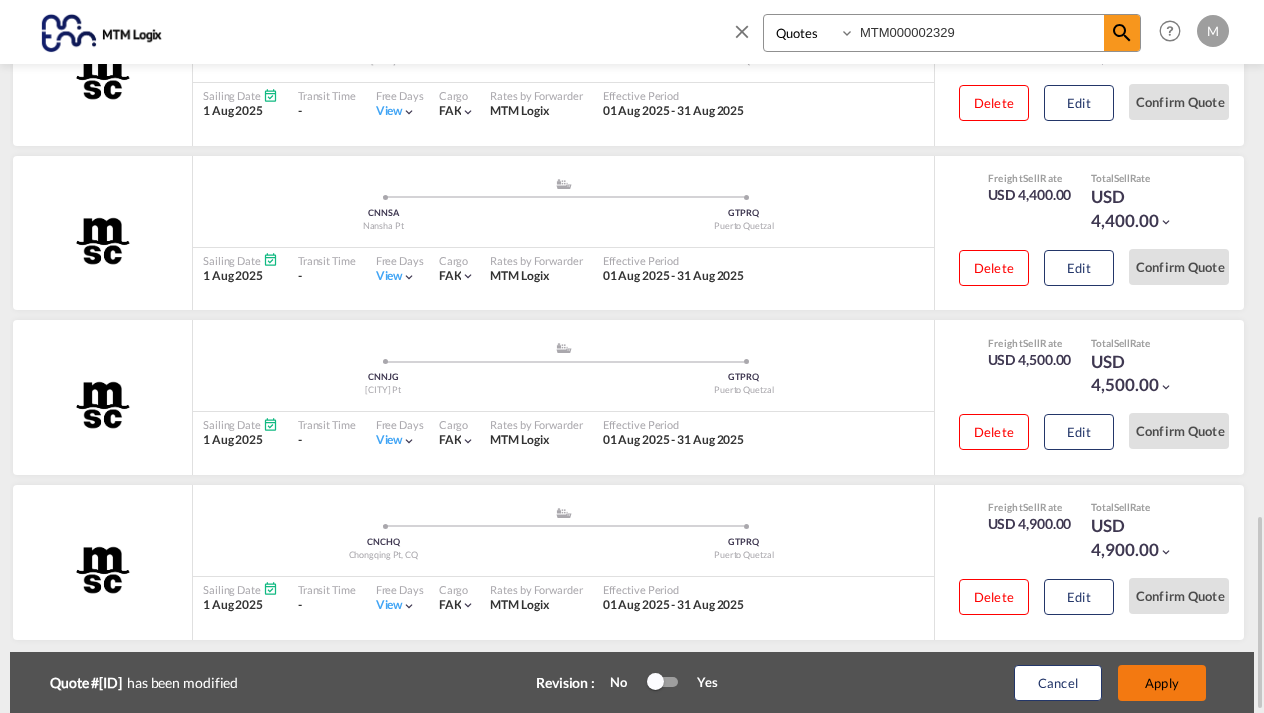 click on "Apply" at bounding box center (1162, 683) 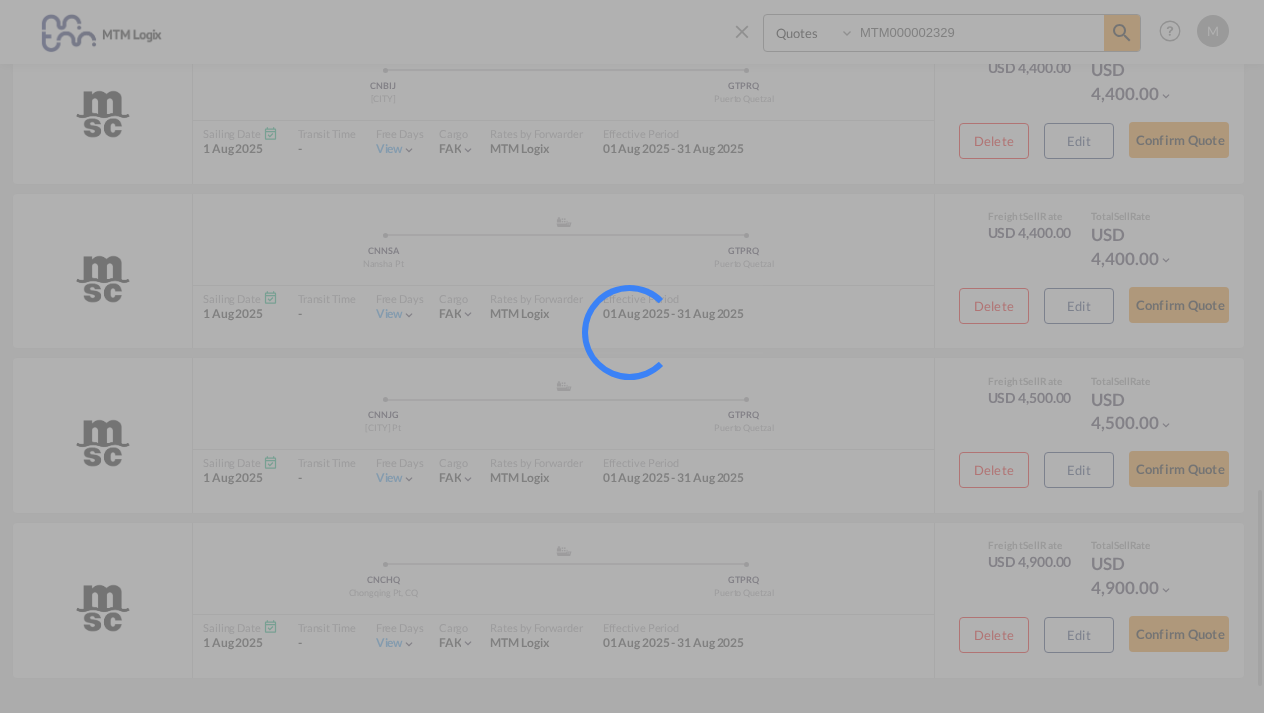 scroll, scrollTop: 1845, scrollLeft: 0, axis: vertical 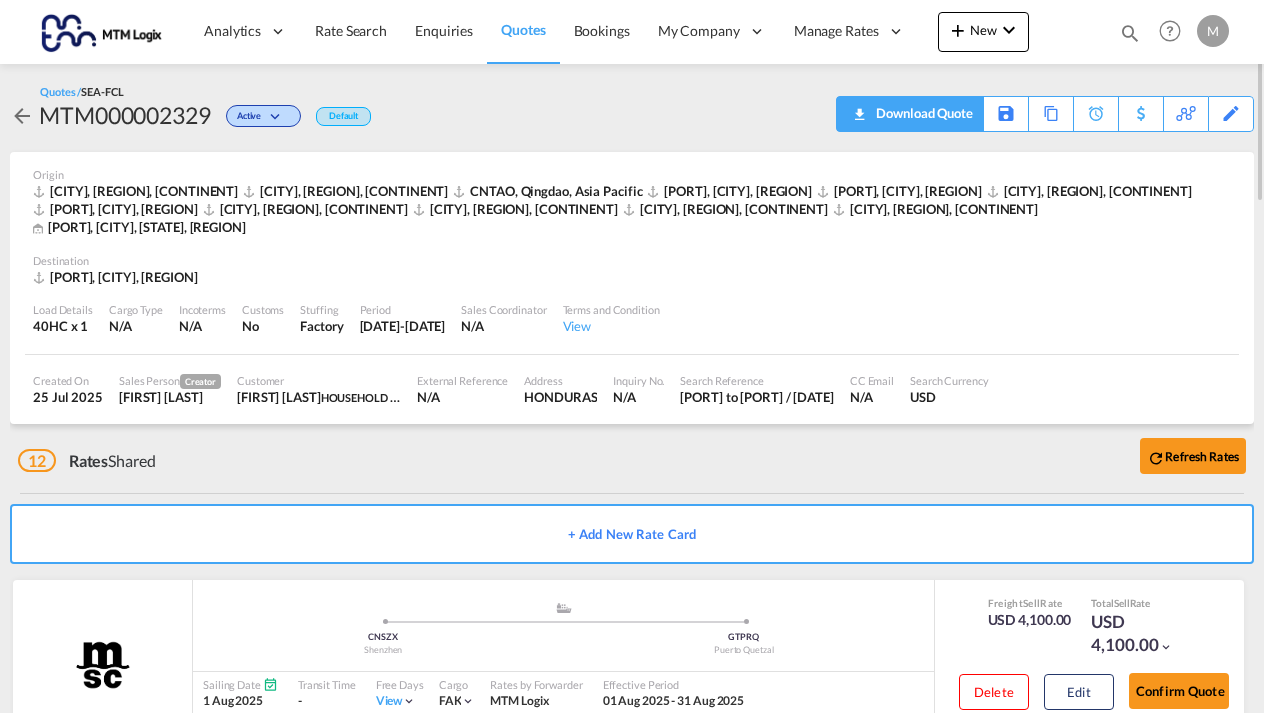 click on "Download Quote" at bounding box center [922, 113] 